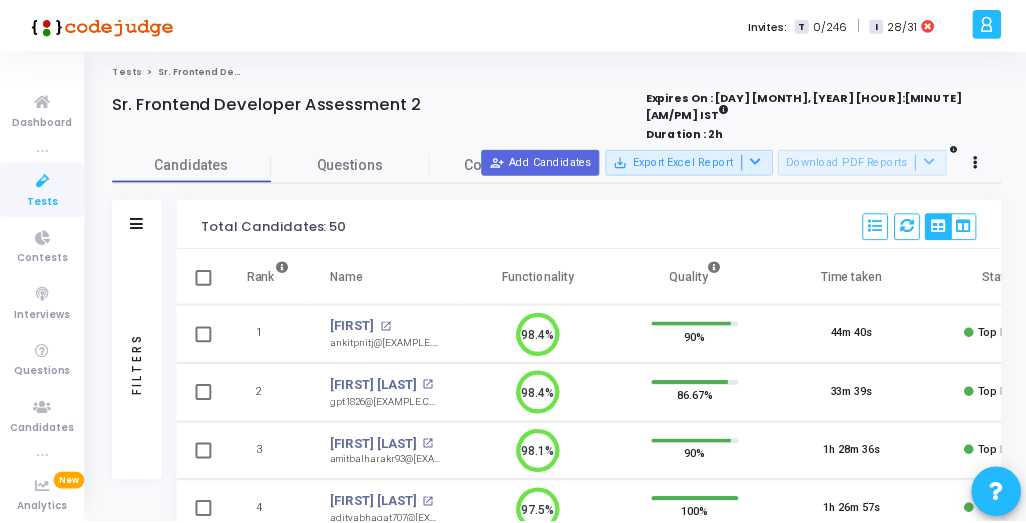 scroll, scrollTop: 0, scrollLeft: 0, axis: both 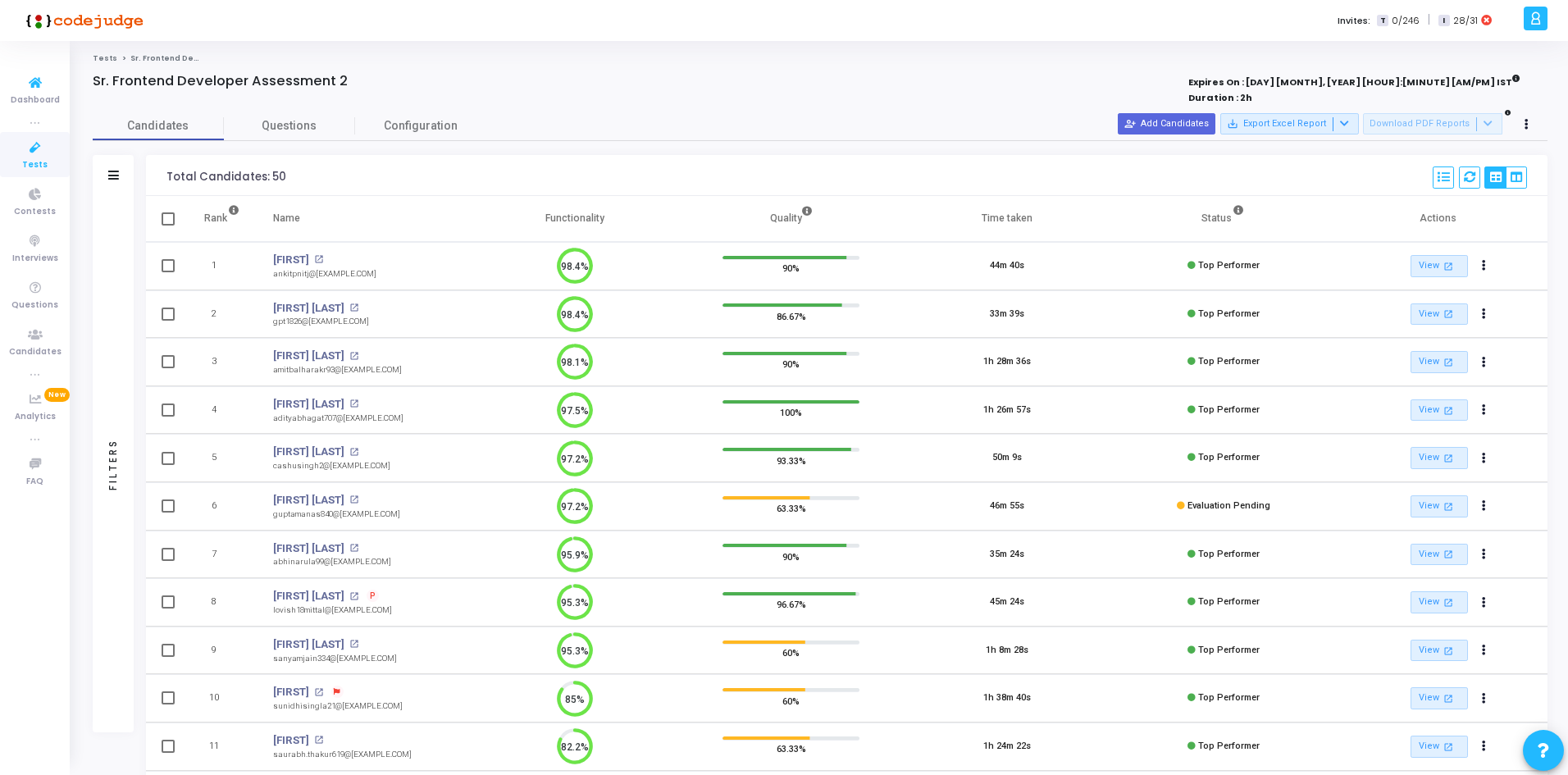 click at bounding box center (35, 148) 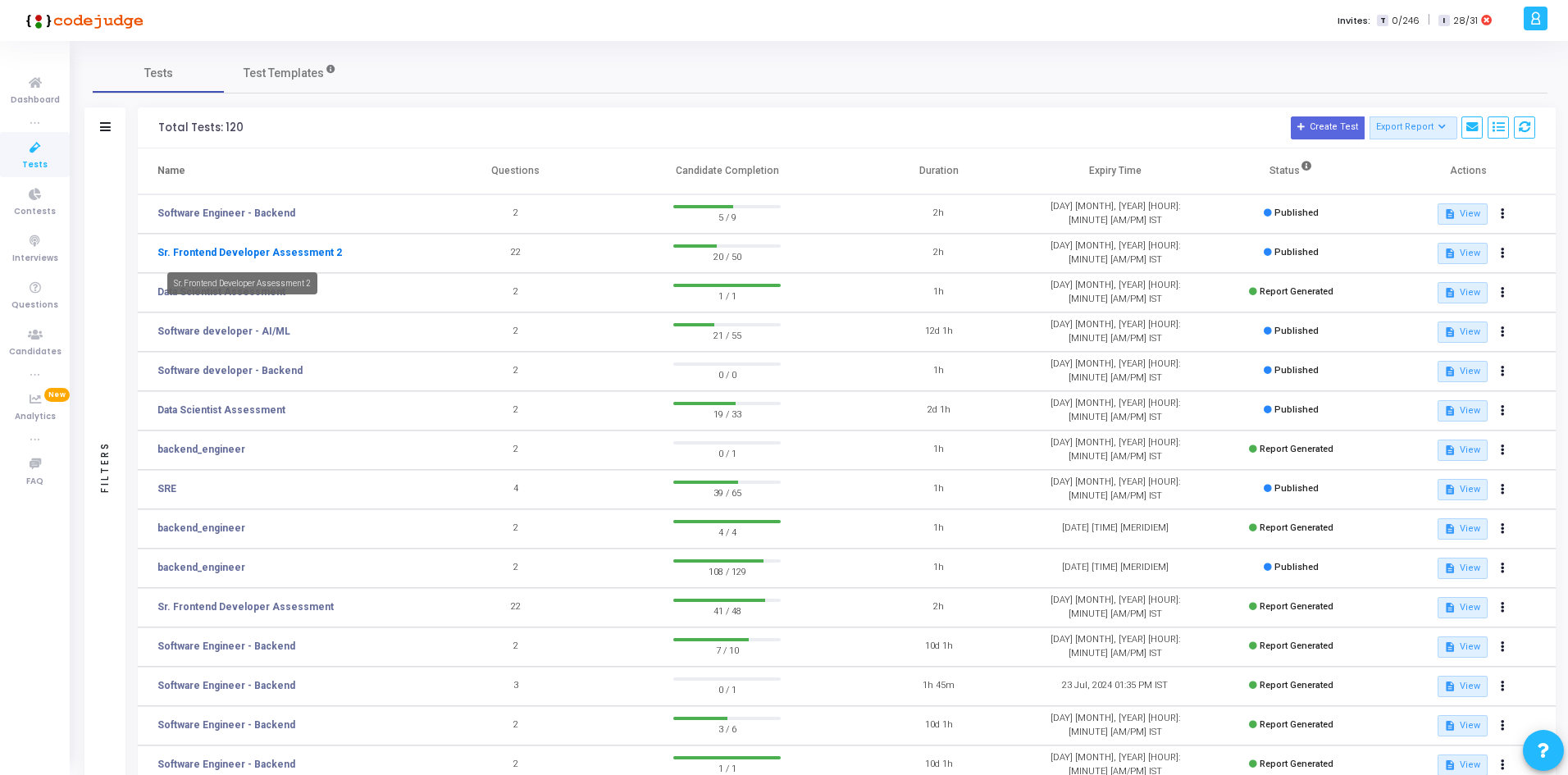 click on "Sr. Frontend Developer Assessment 2" 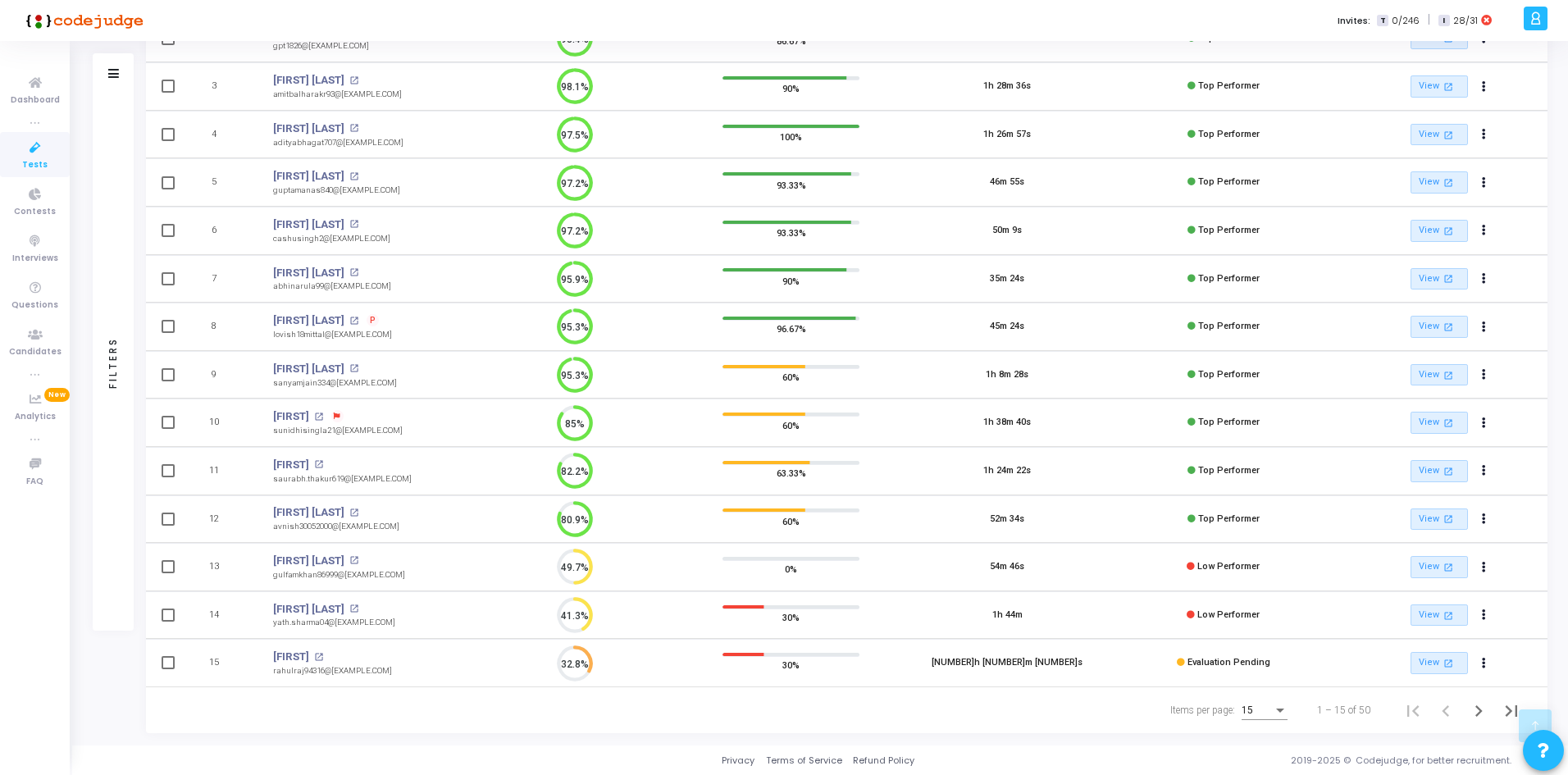 click on "15" at bounding box center [1265, 706] 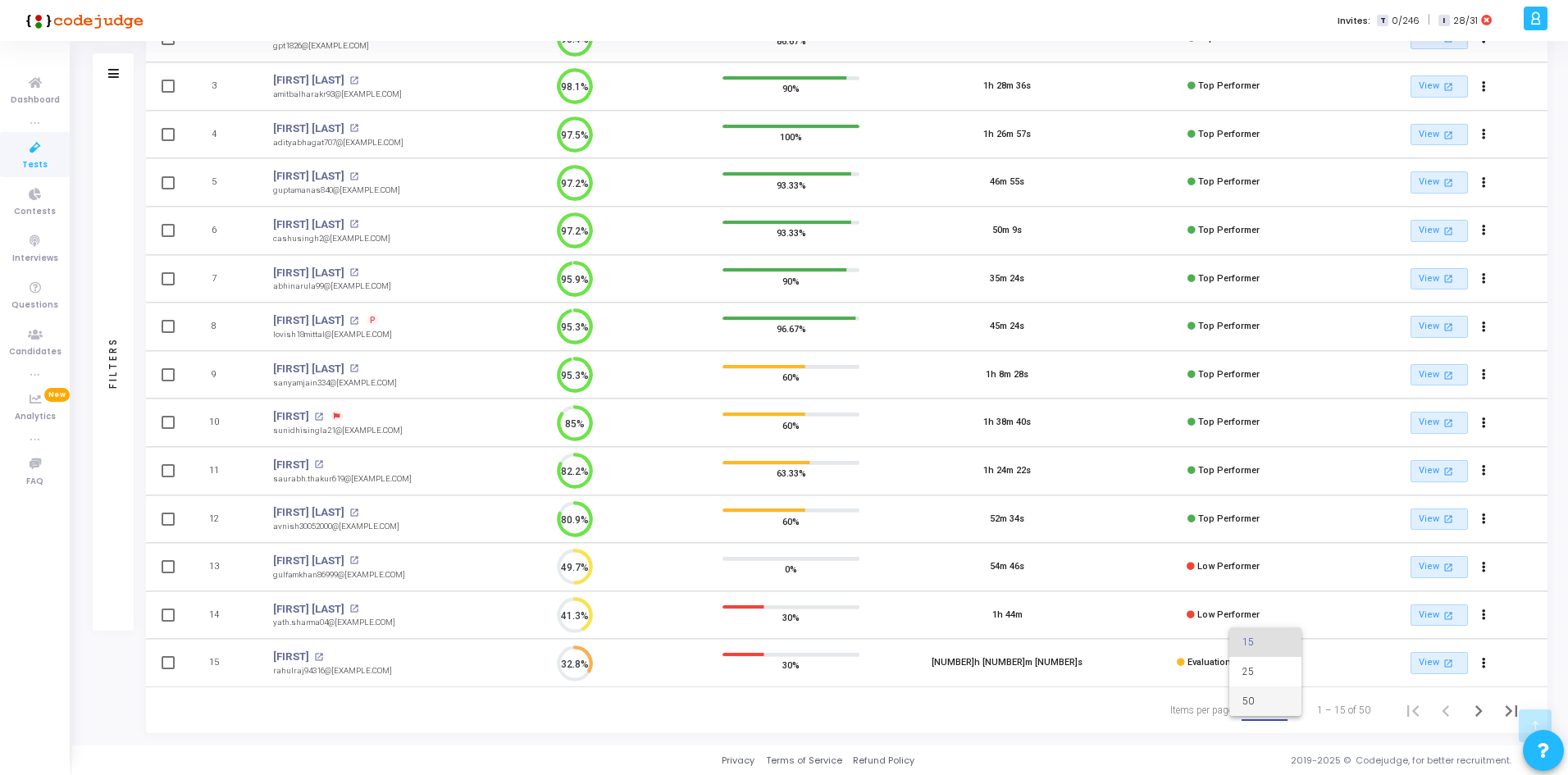 click on "50" at bounding box center [1265, 701] 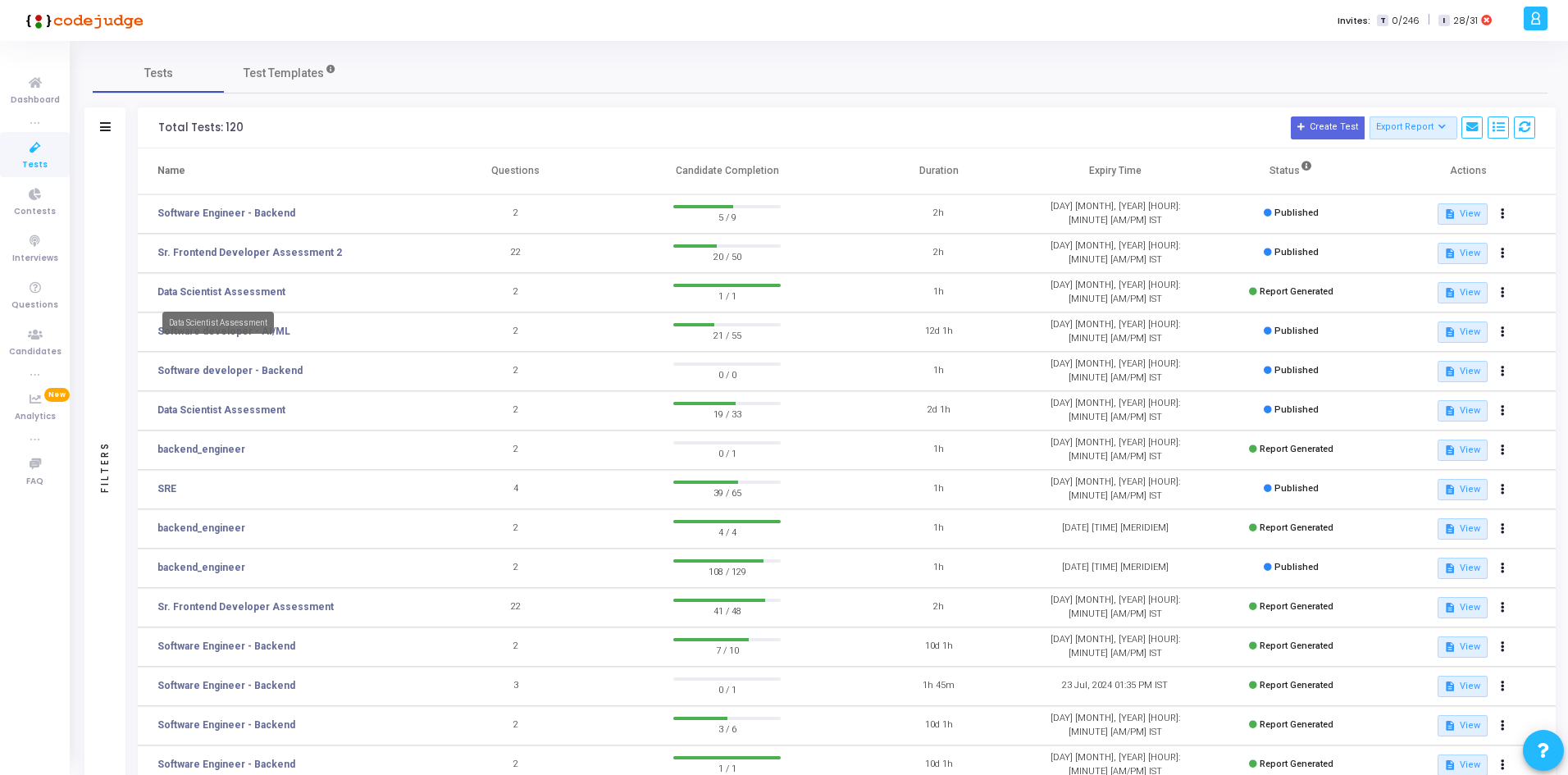 click on "Data Scientist Assessment" at bounding box center [218, 322] 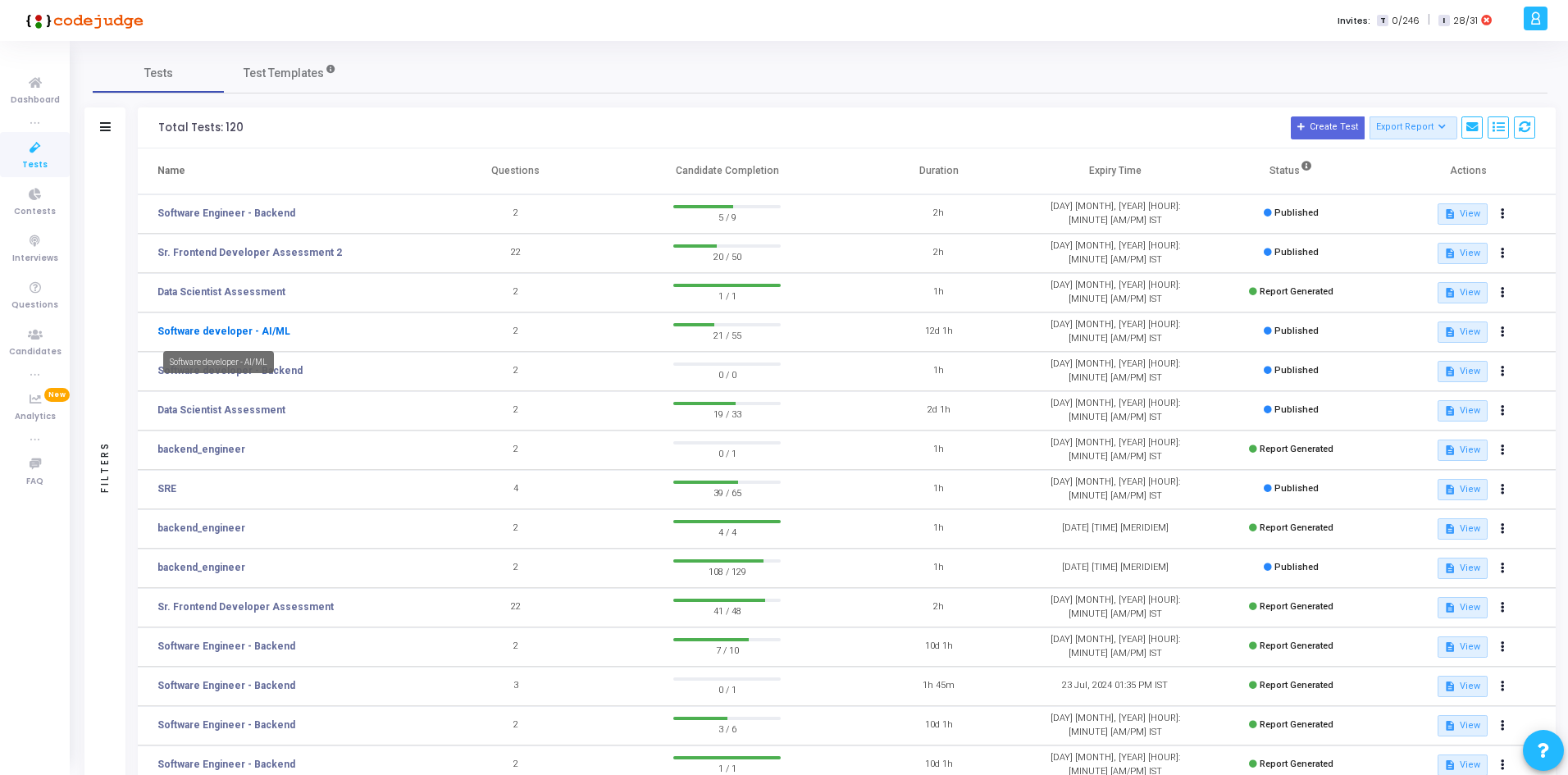 click on "Software developer - AI/ML" 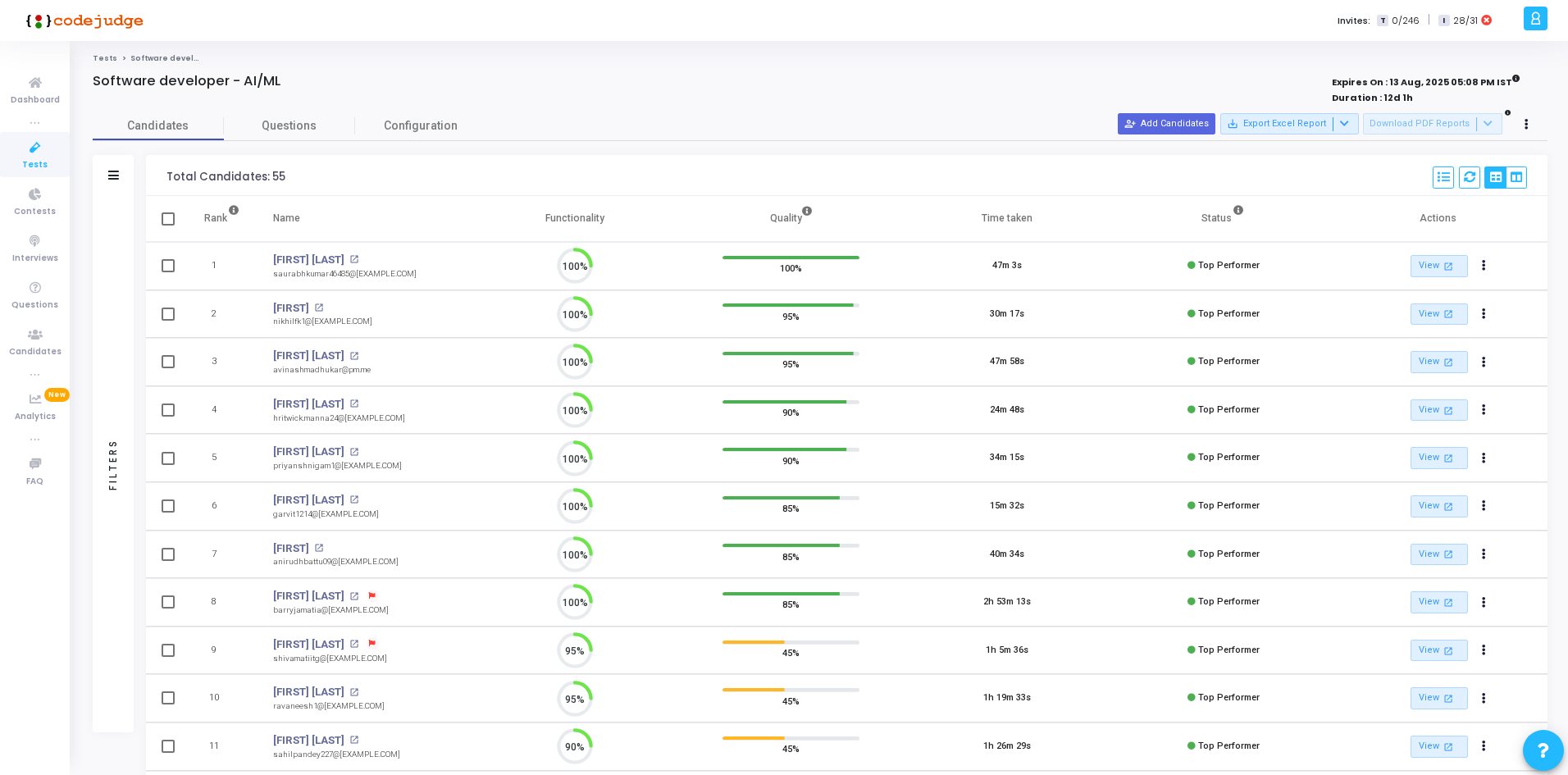 click on "View open_in_new Report archive Archive Extend Duration cached Resend Test Schedule Interview content_copy Copy Public Link content_copy Copy Test Invite Link" at bounding box center [1438, 507] 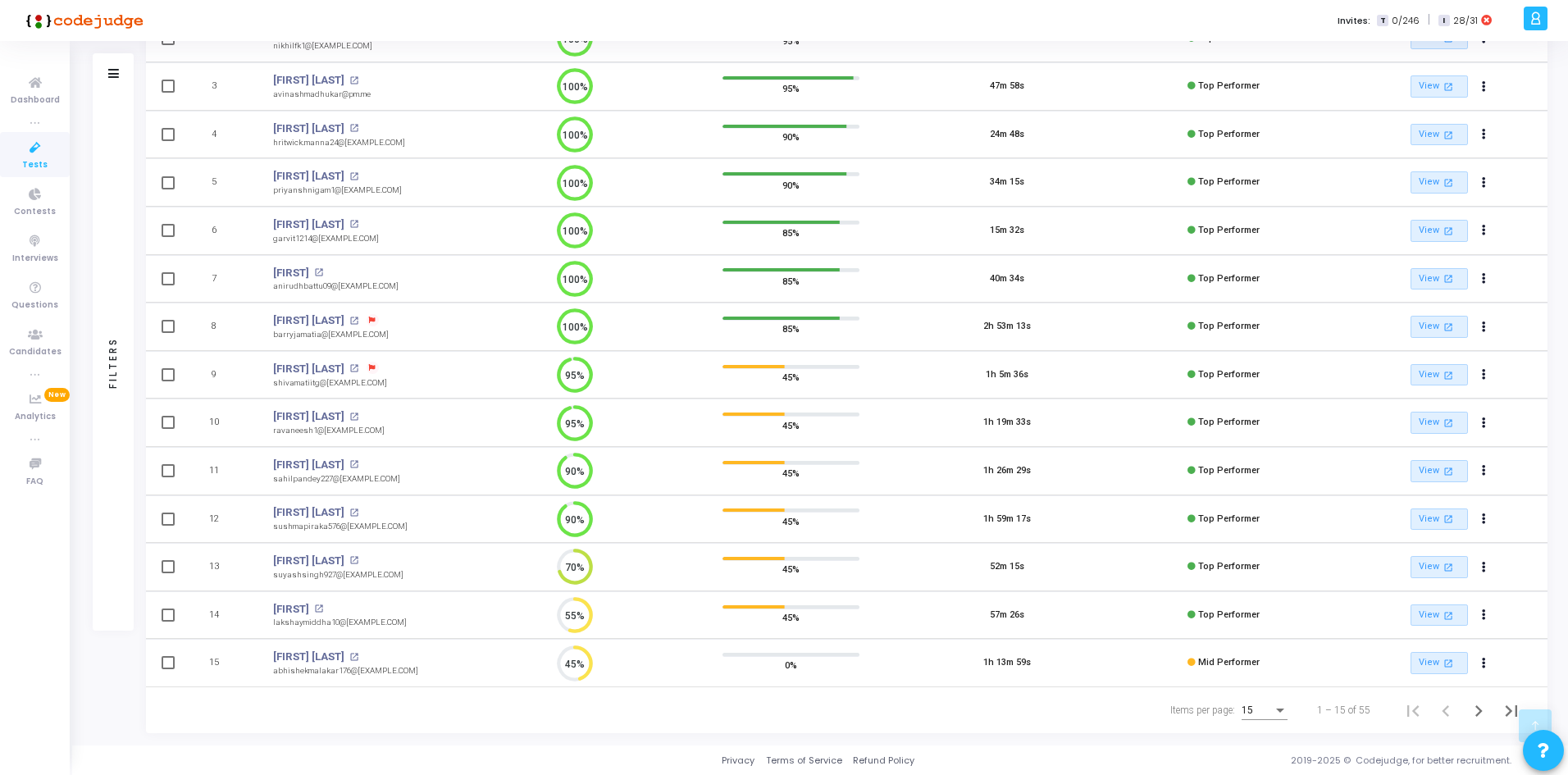 click on "15" at bounding box center [1257, 711] 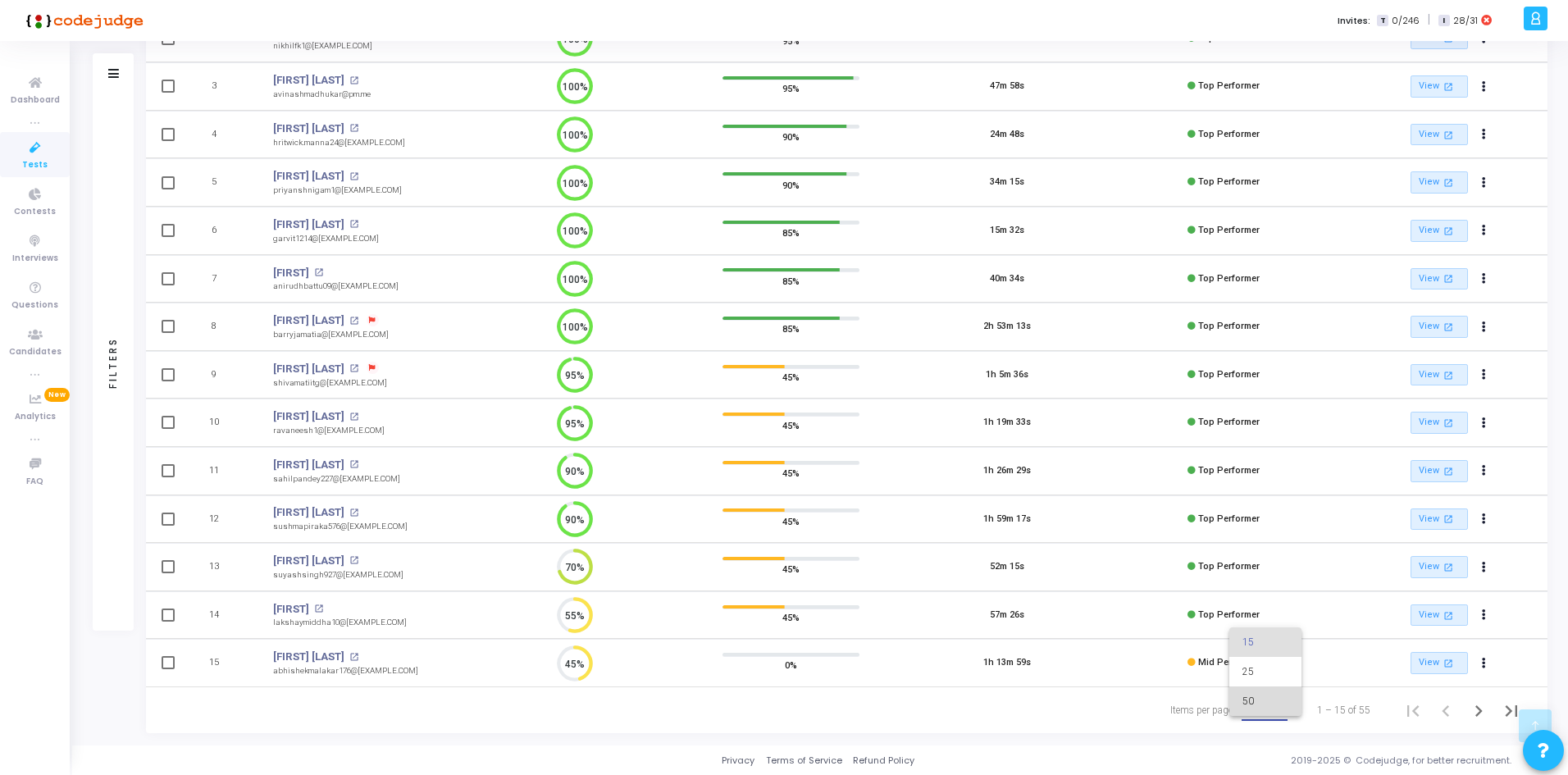 click on "50" at bounding box center [1265, 701] 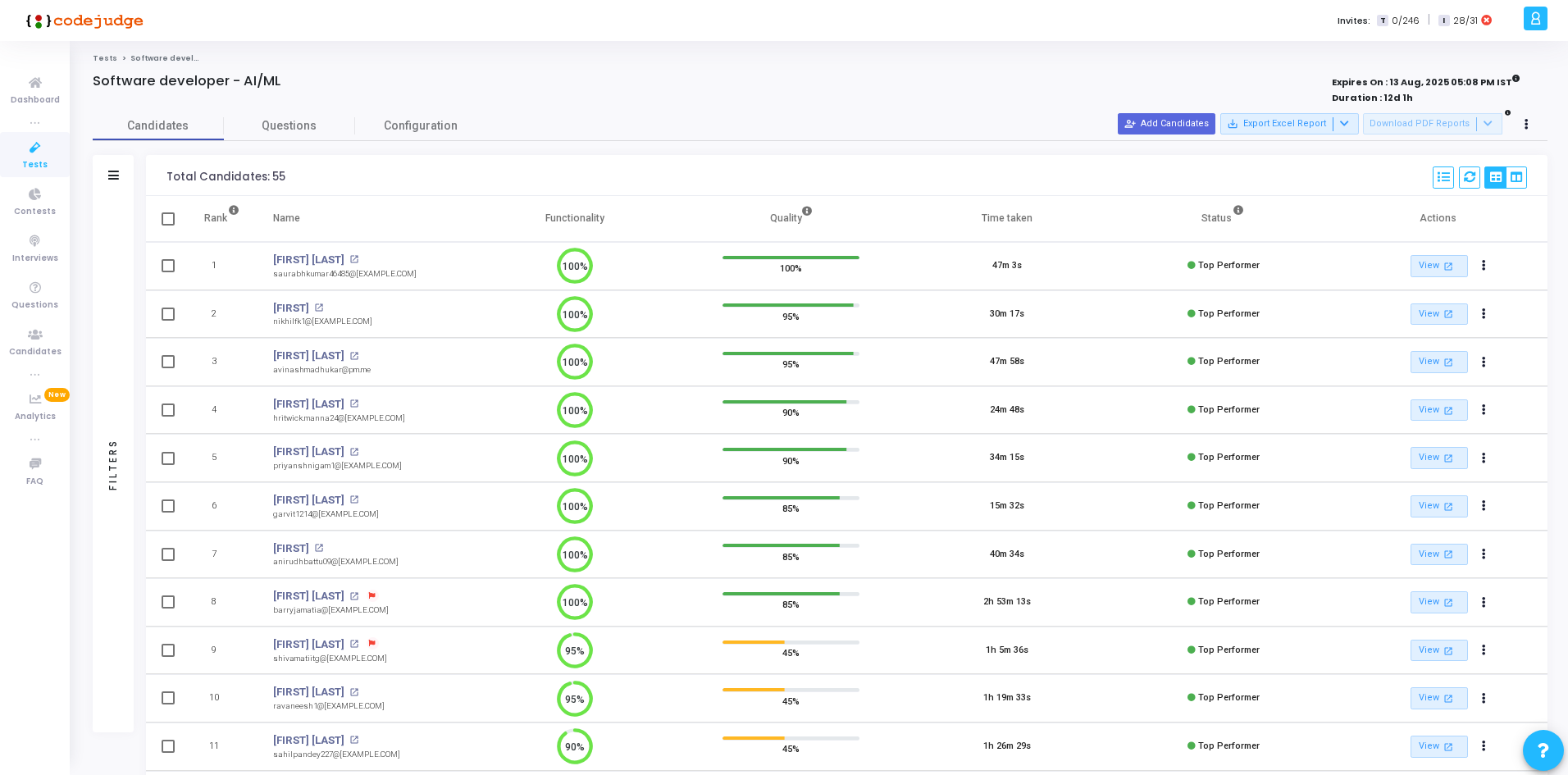 click at bounding box center (166, 219) 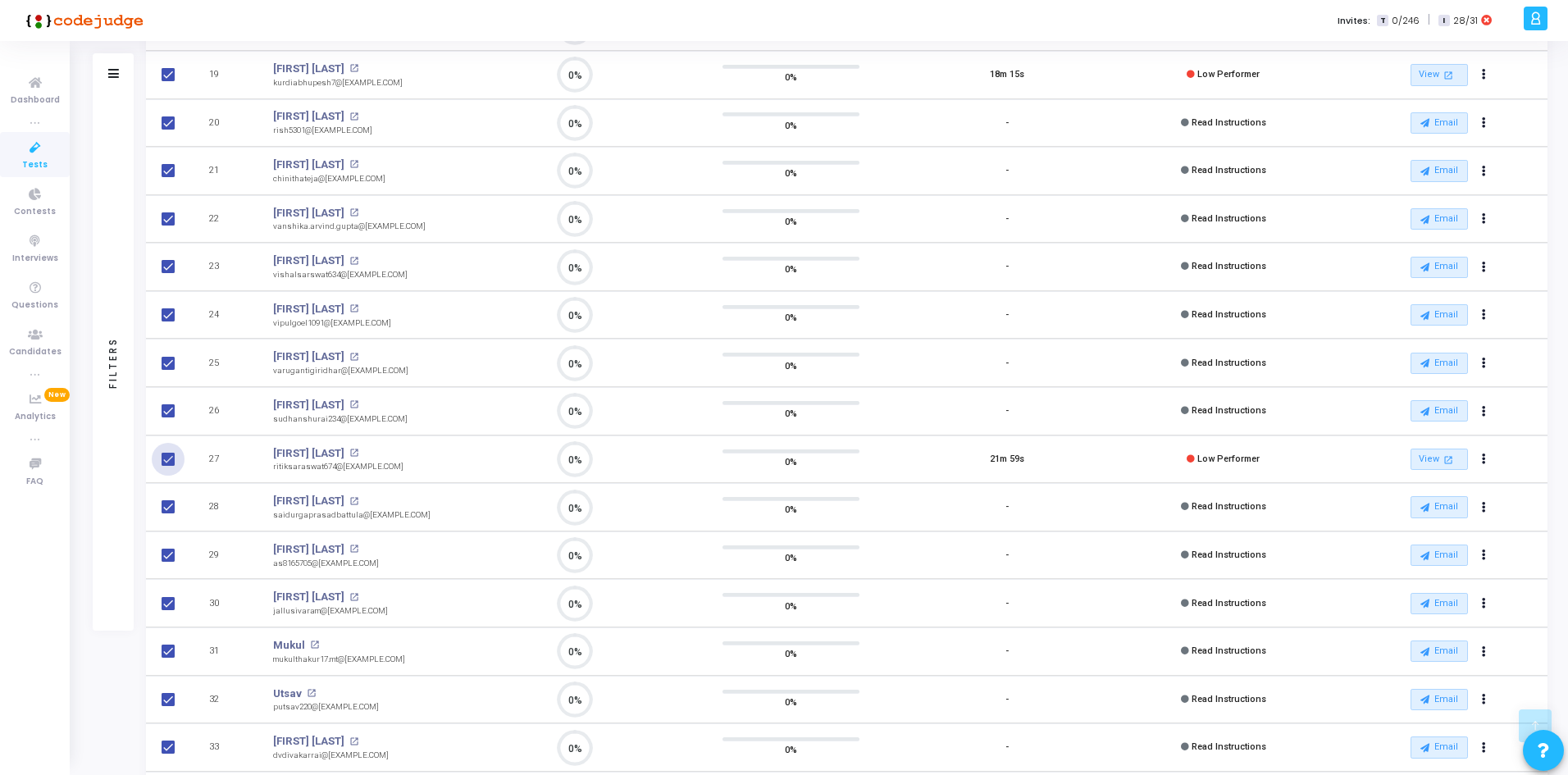 click at bounding box center [168, 459] 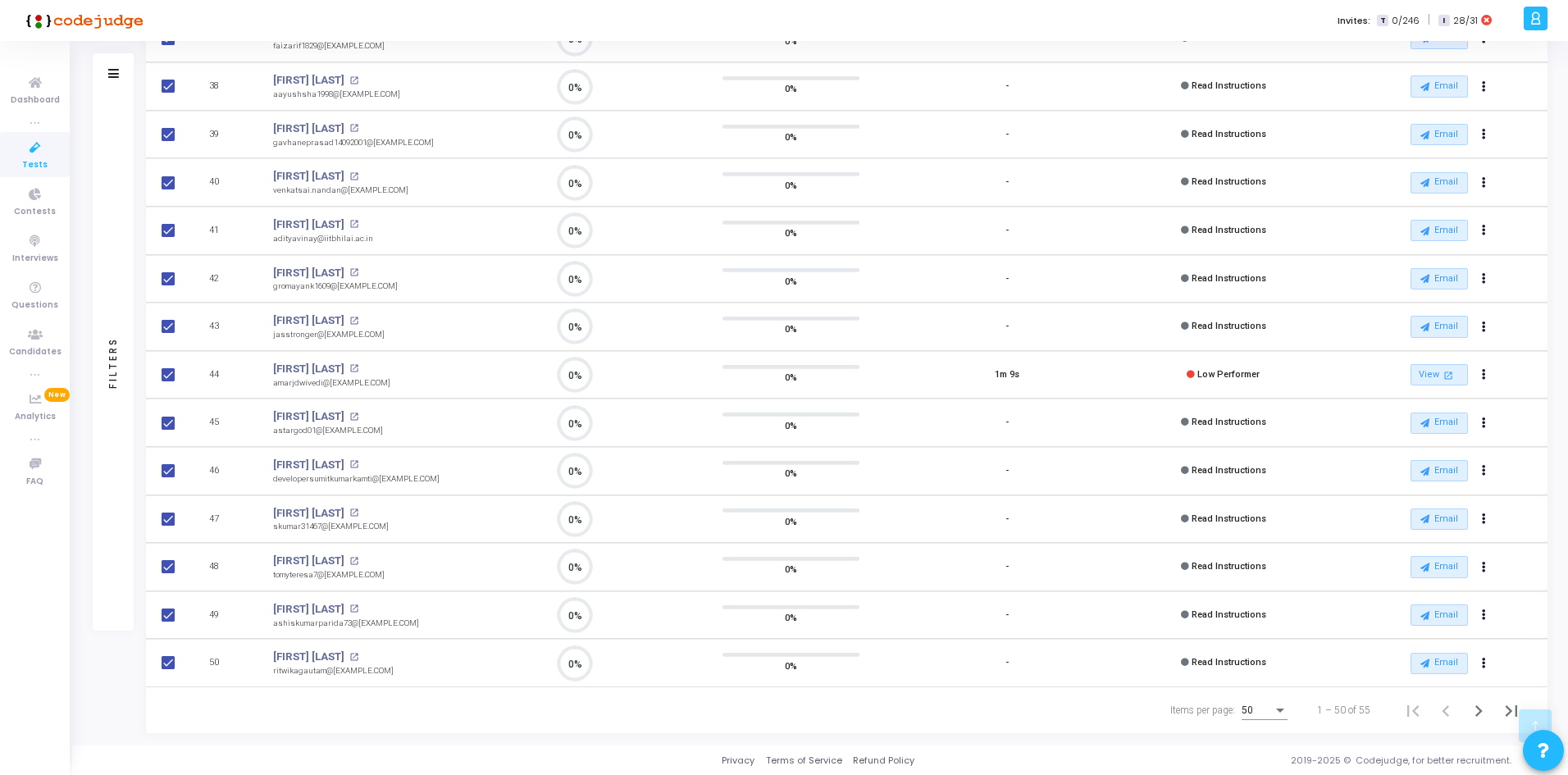 click at bounding box center [166, 375] 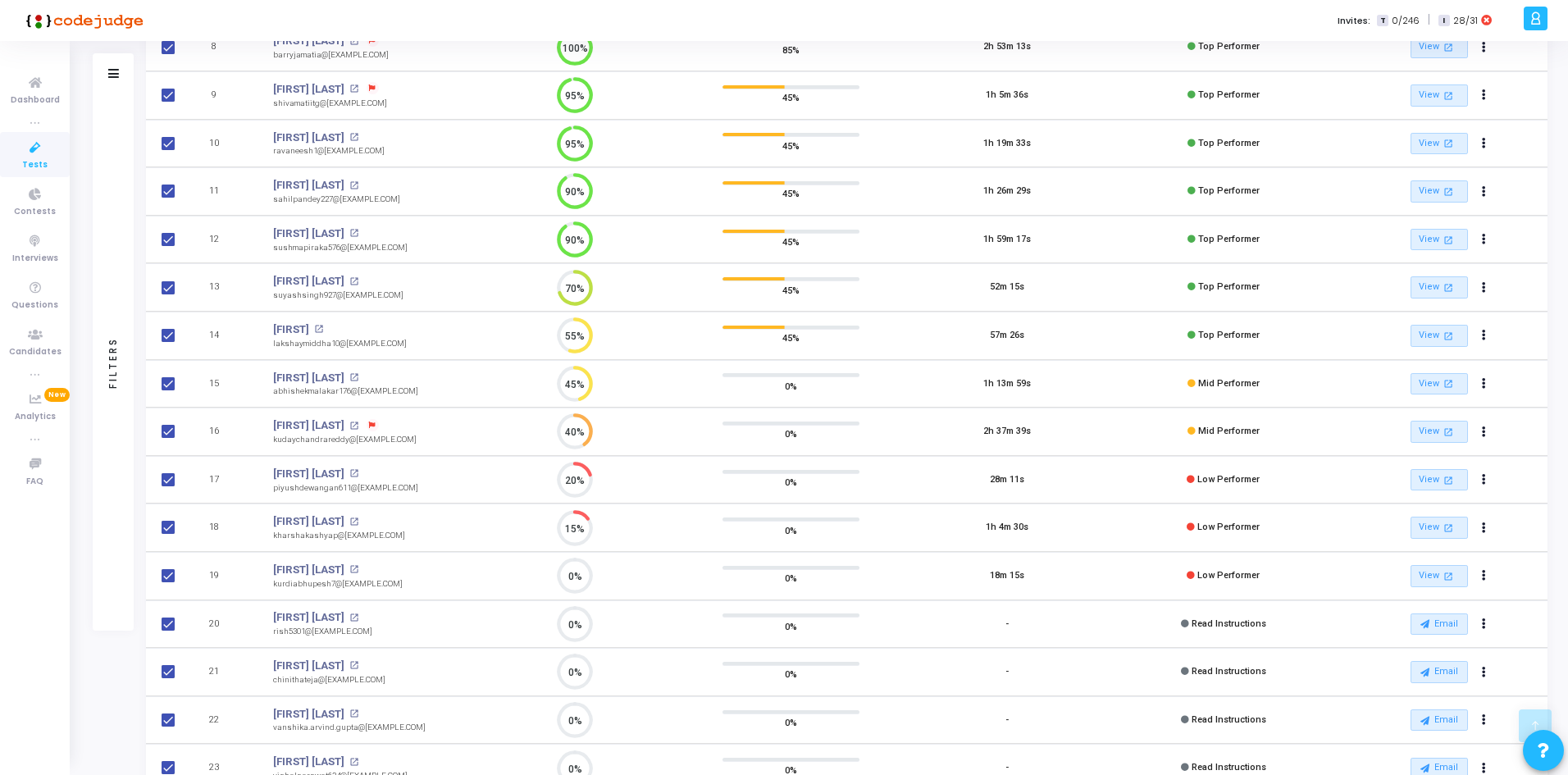 click at bounding box center (166, 576) 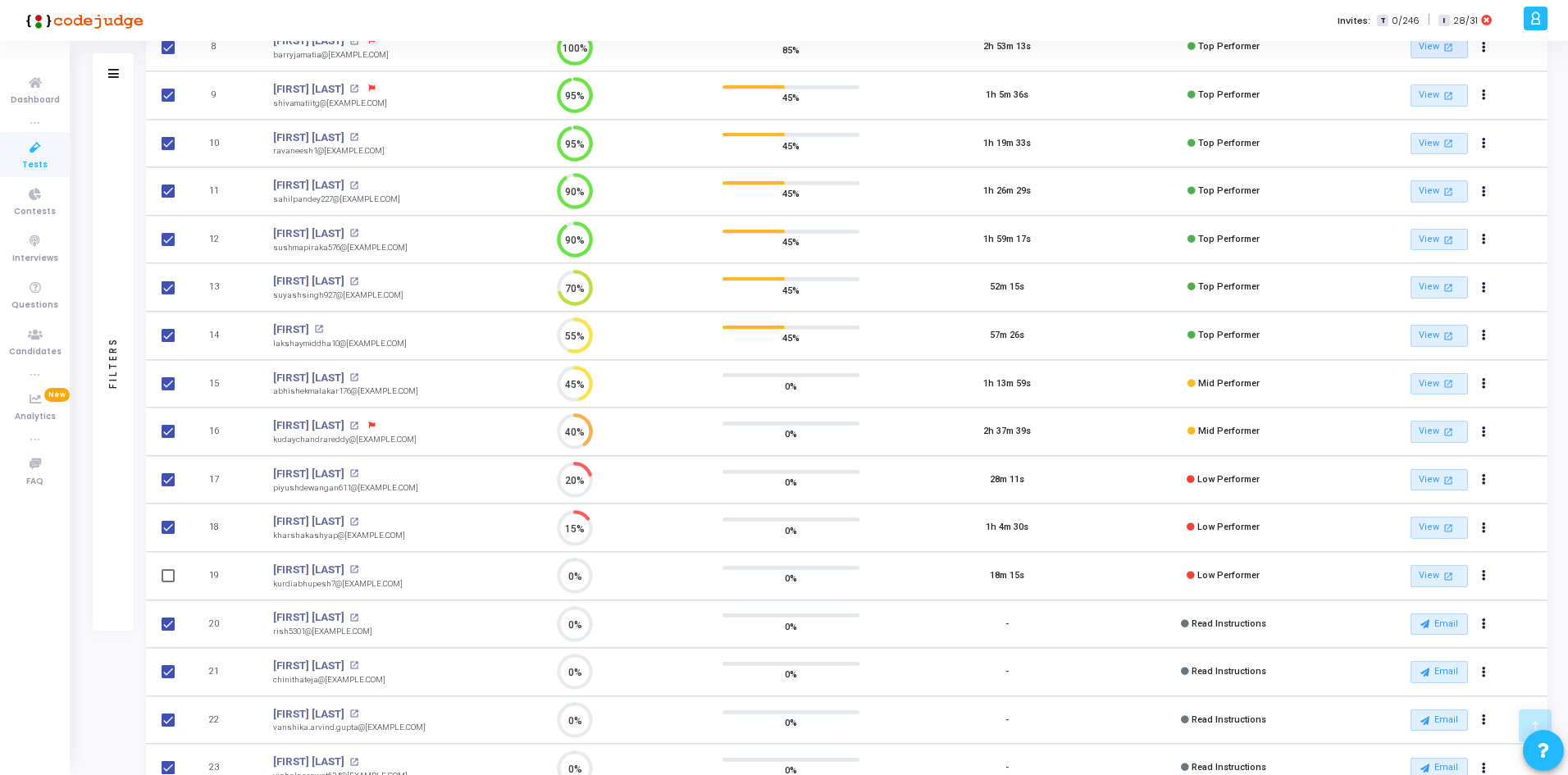 click at bounding box center (166, 527) 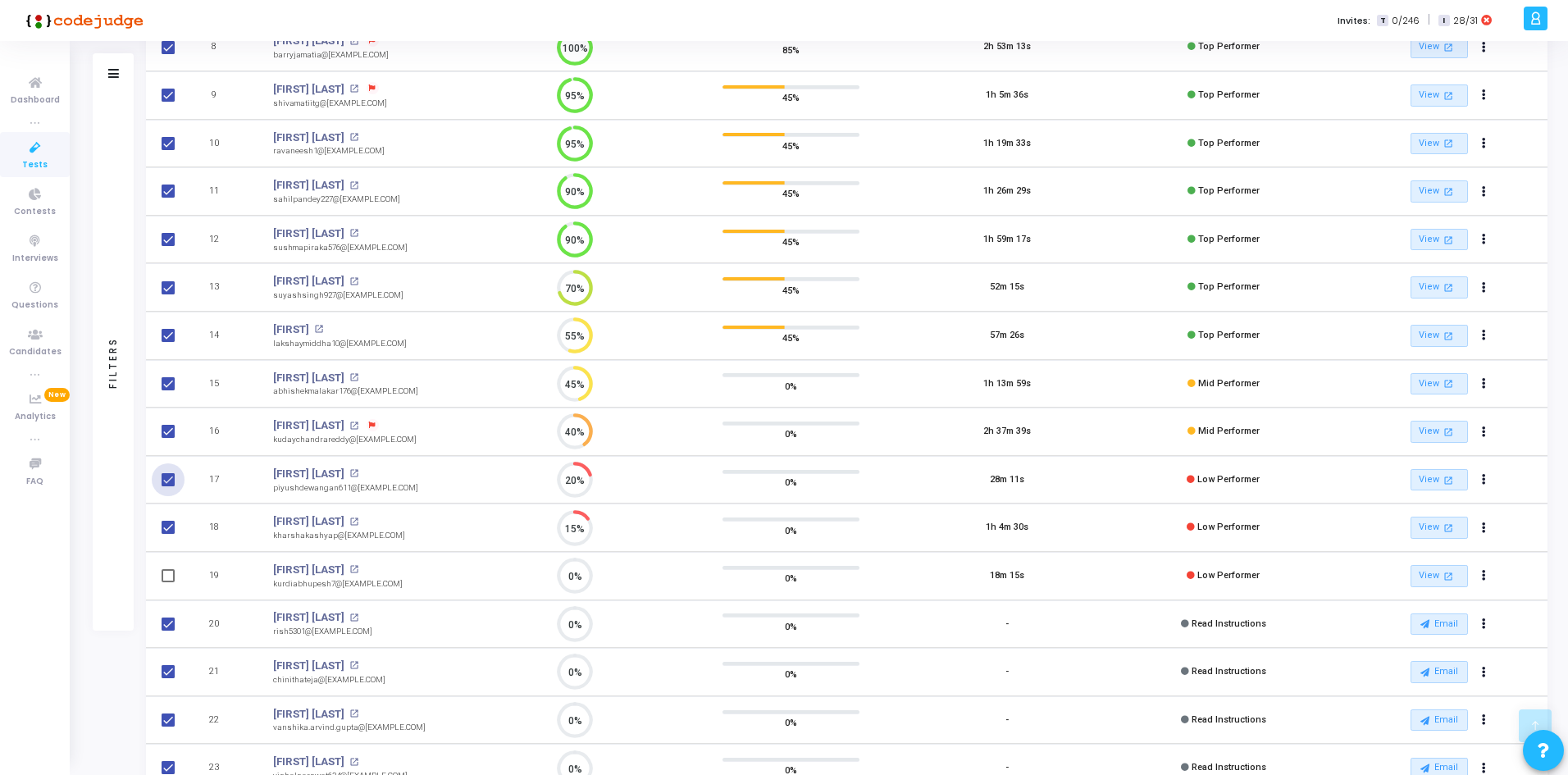 click at bounding box center [168, 480] 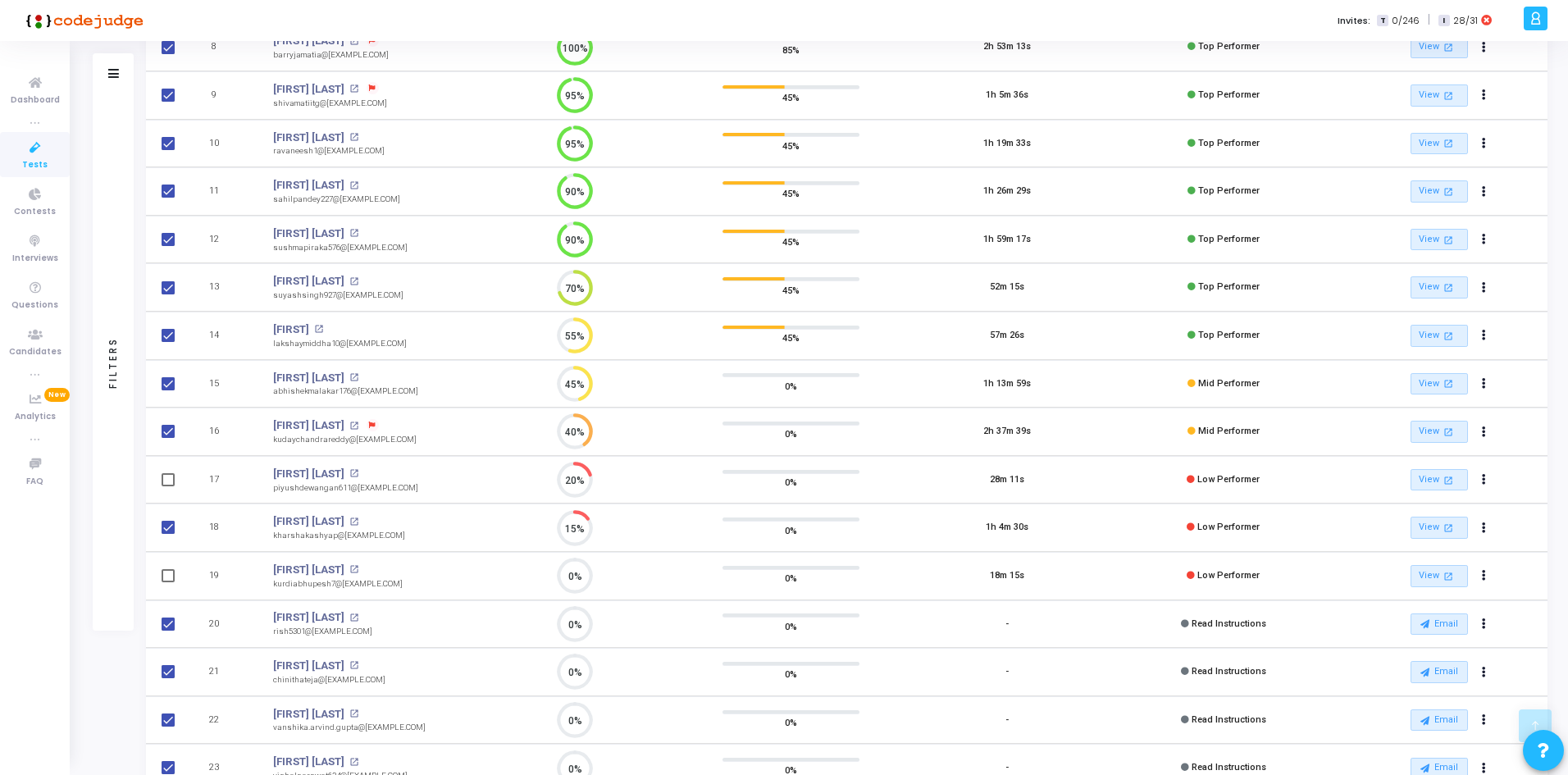 click at bounding box center (168, 527) 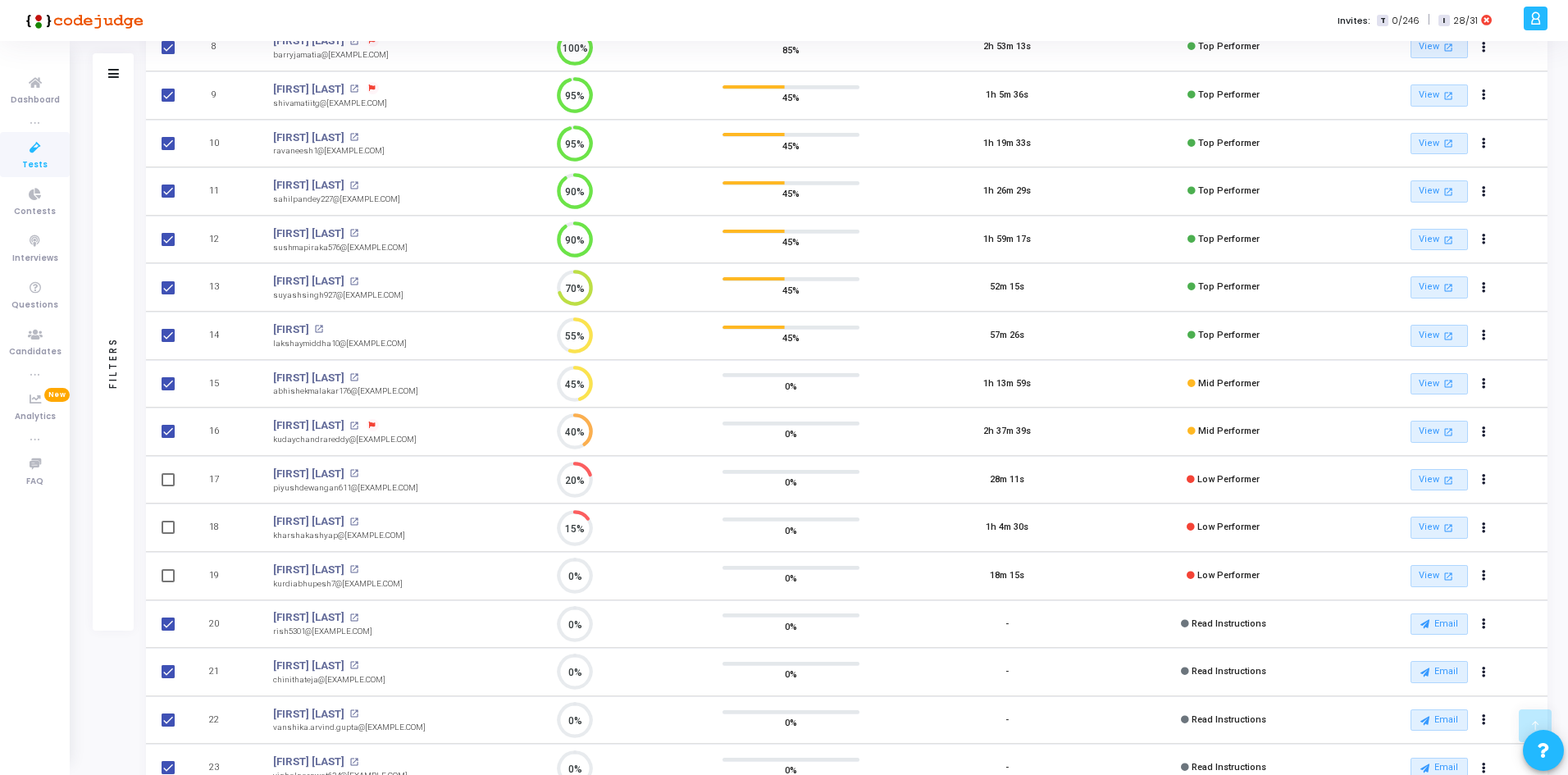 click at bounding box center [168, 431] 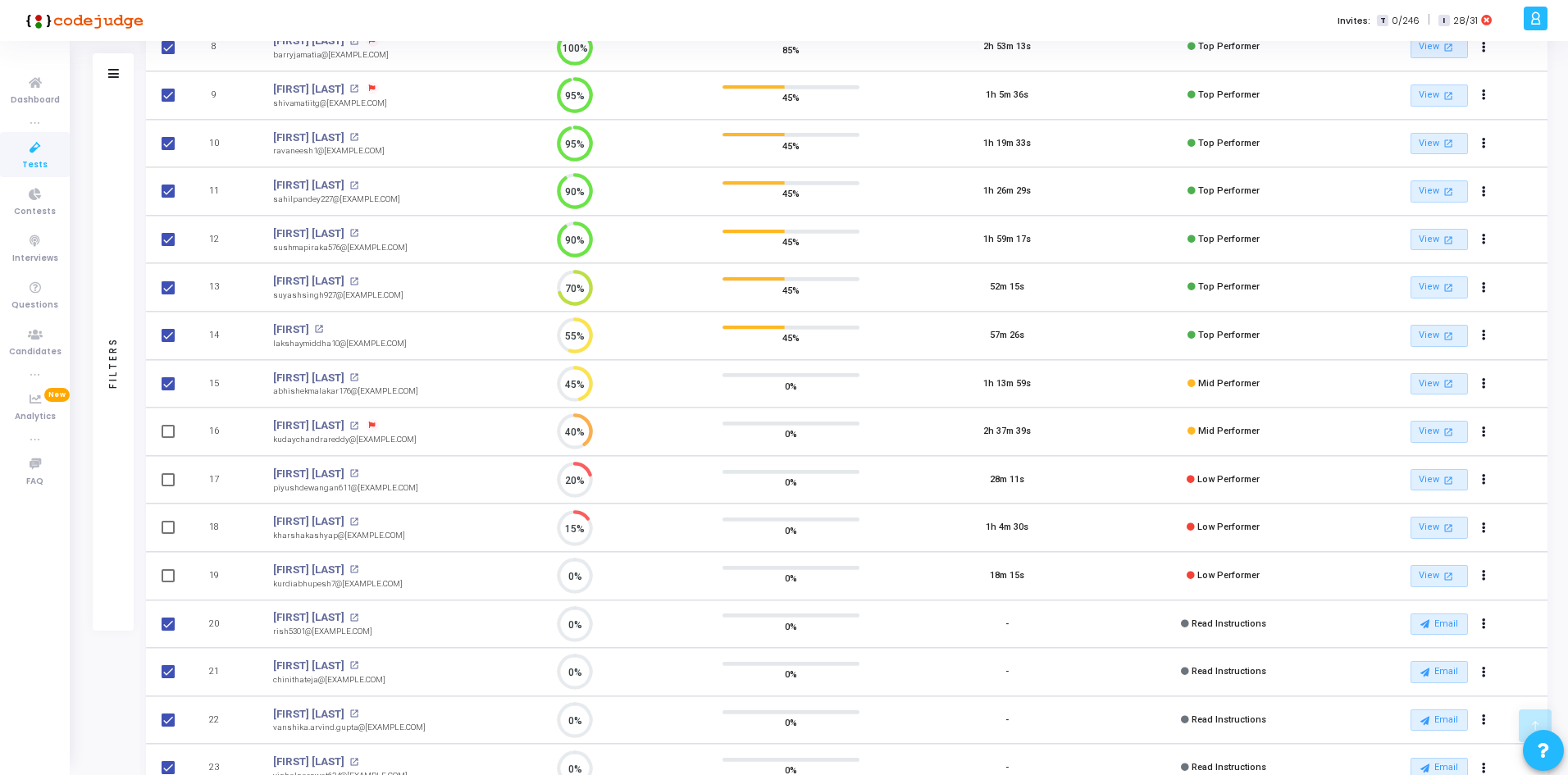 click at bounding box center (166, 384) 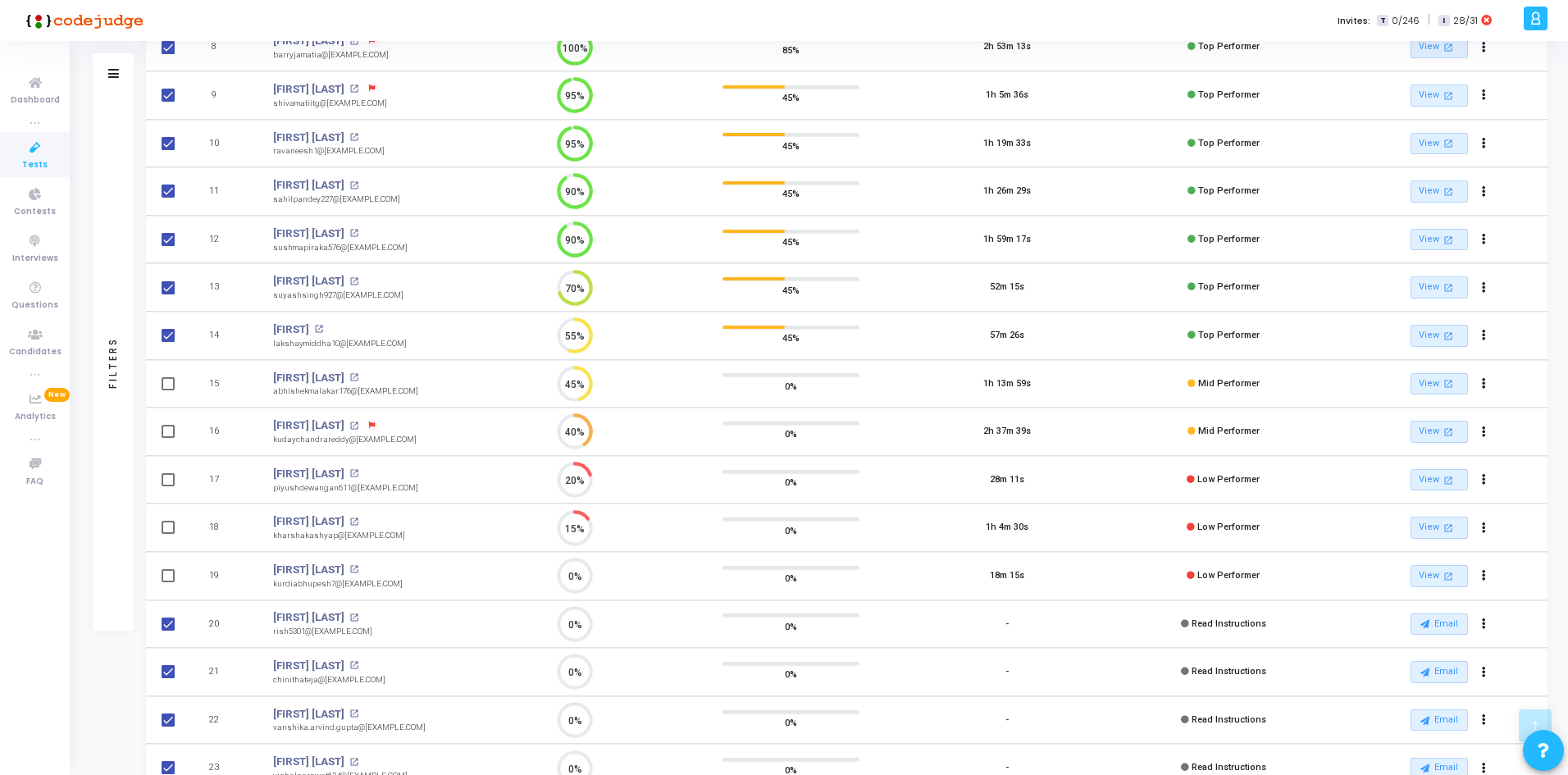 click at bounding box center [168, 335] 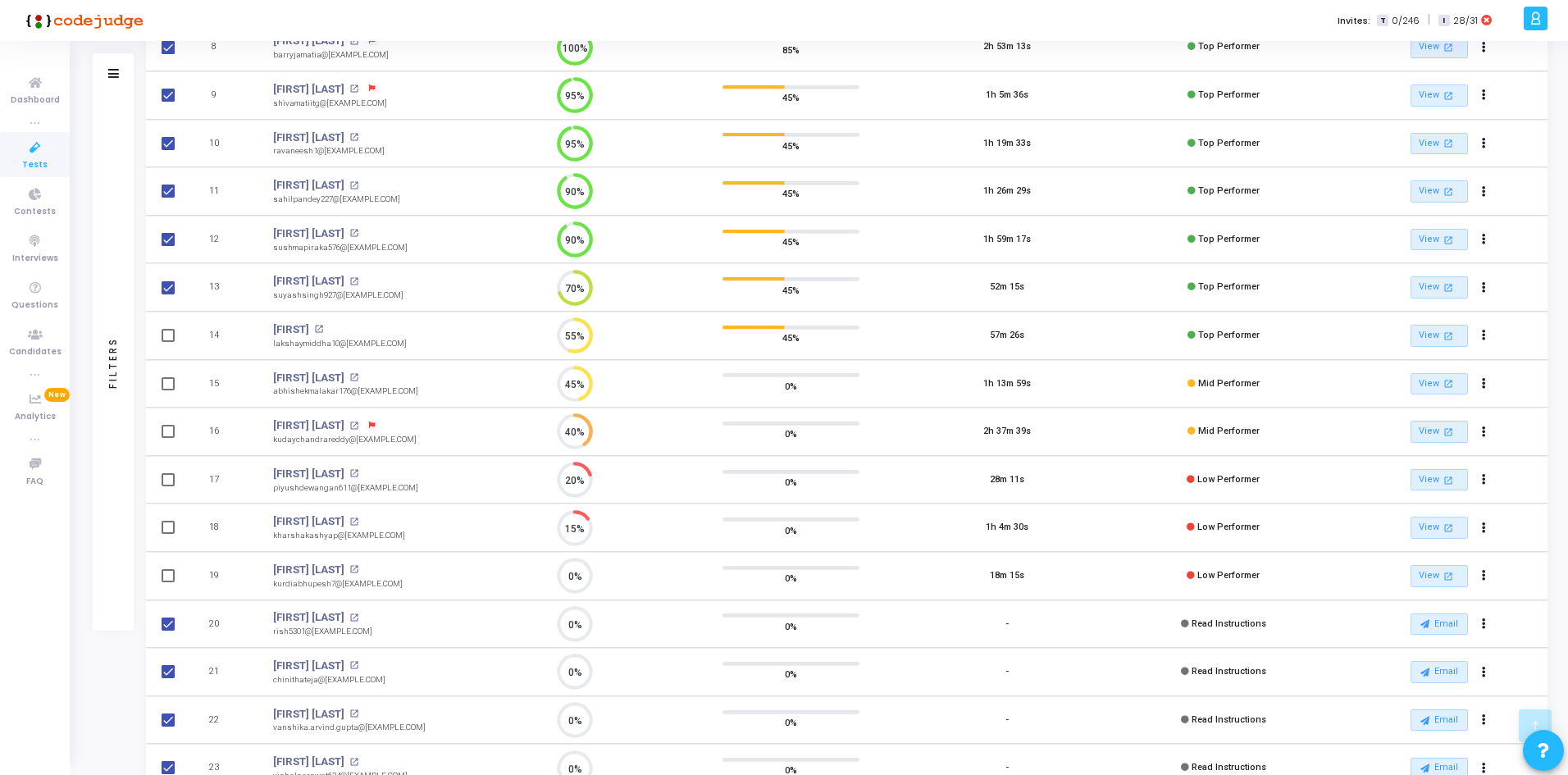 click at bounding box center [166, 287] 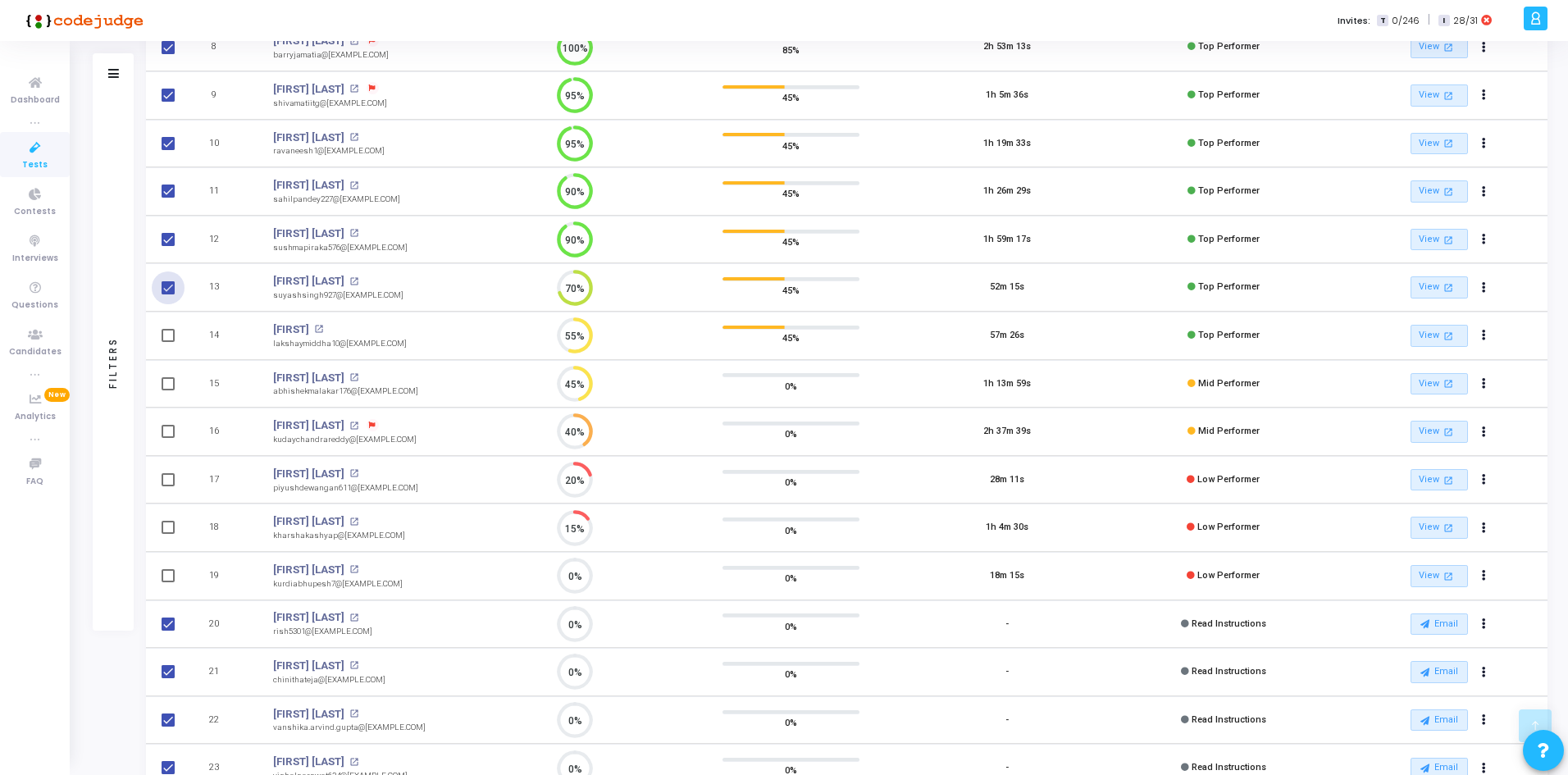 click at bounding box center [168, 288] 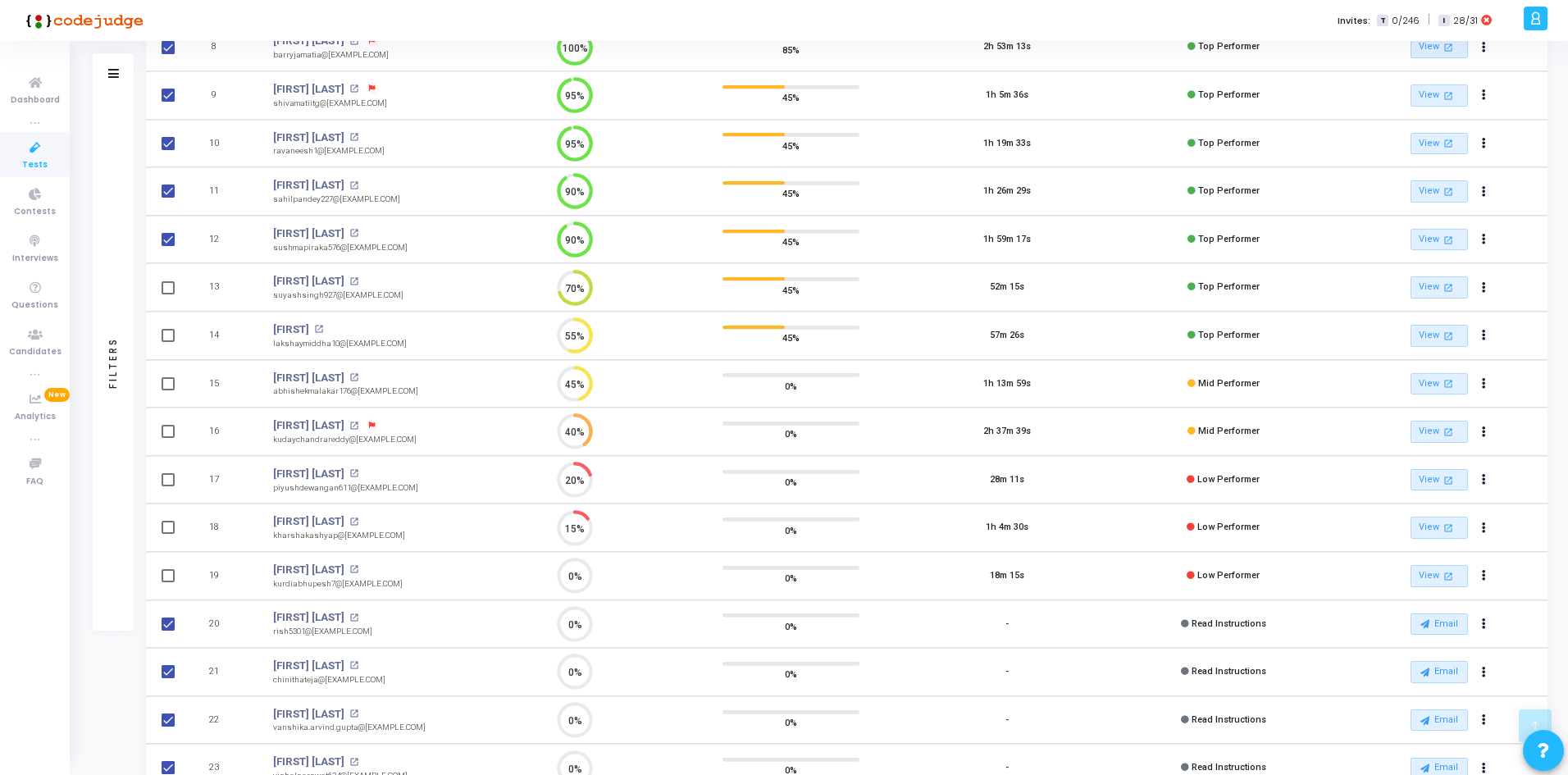 click at bounding box center (168, 239) 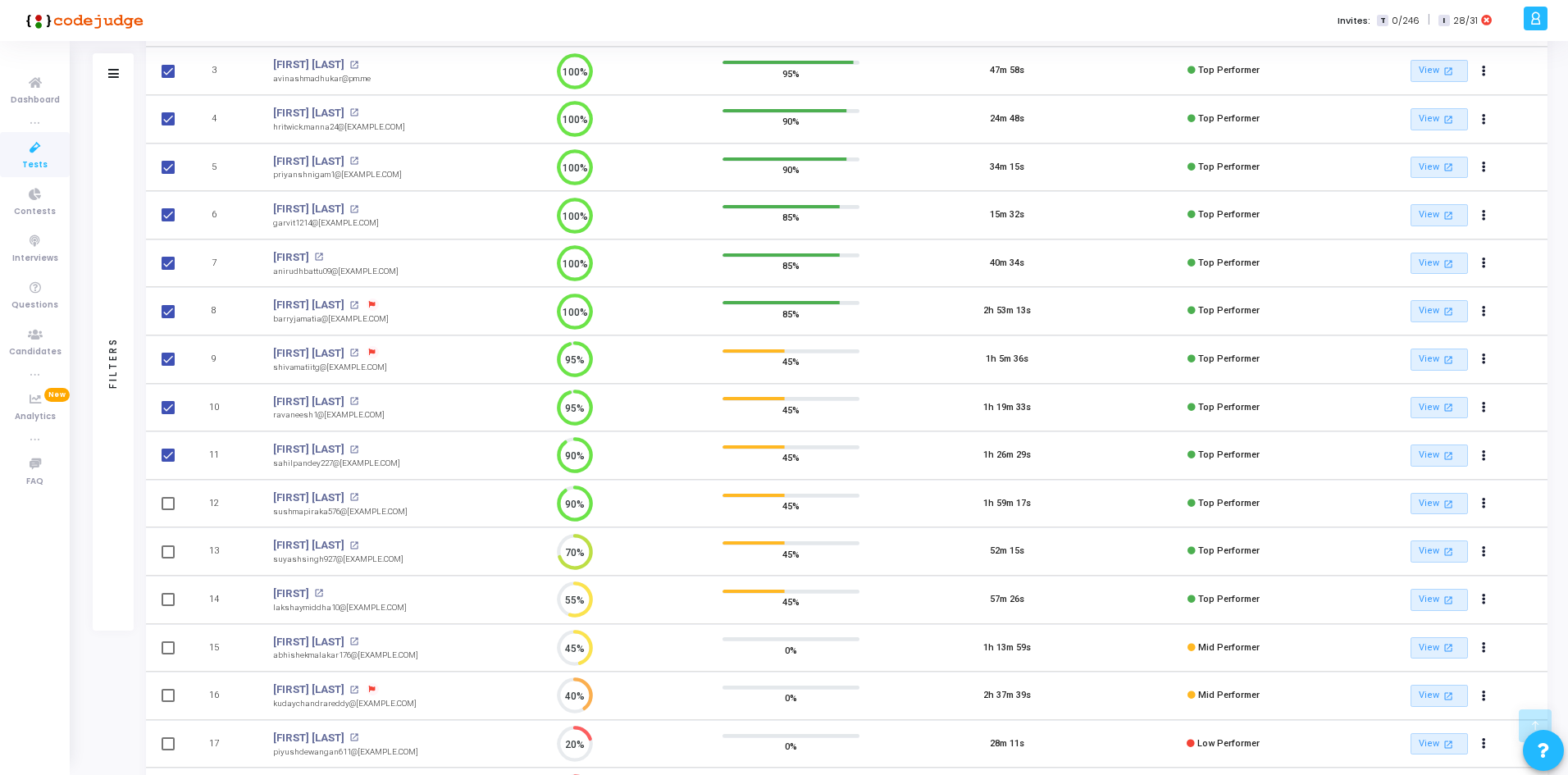 click at bounding box center (168, 455) 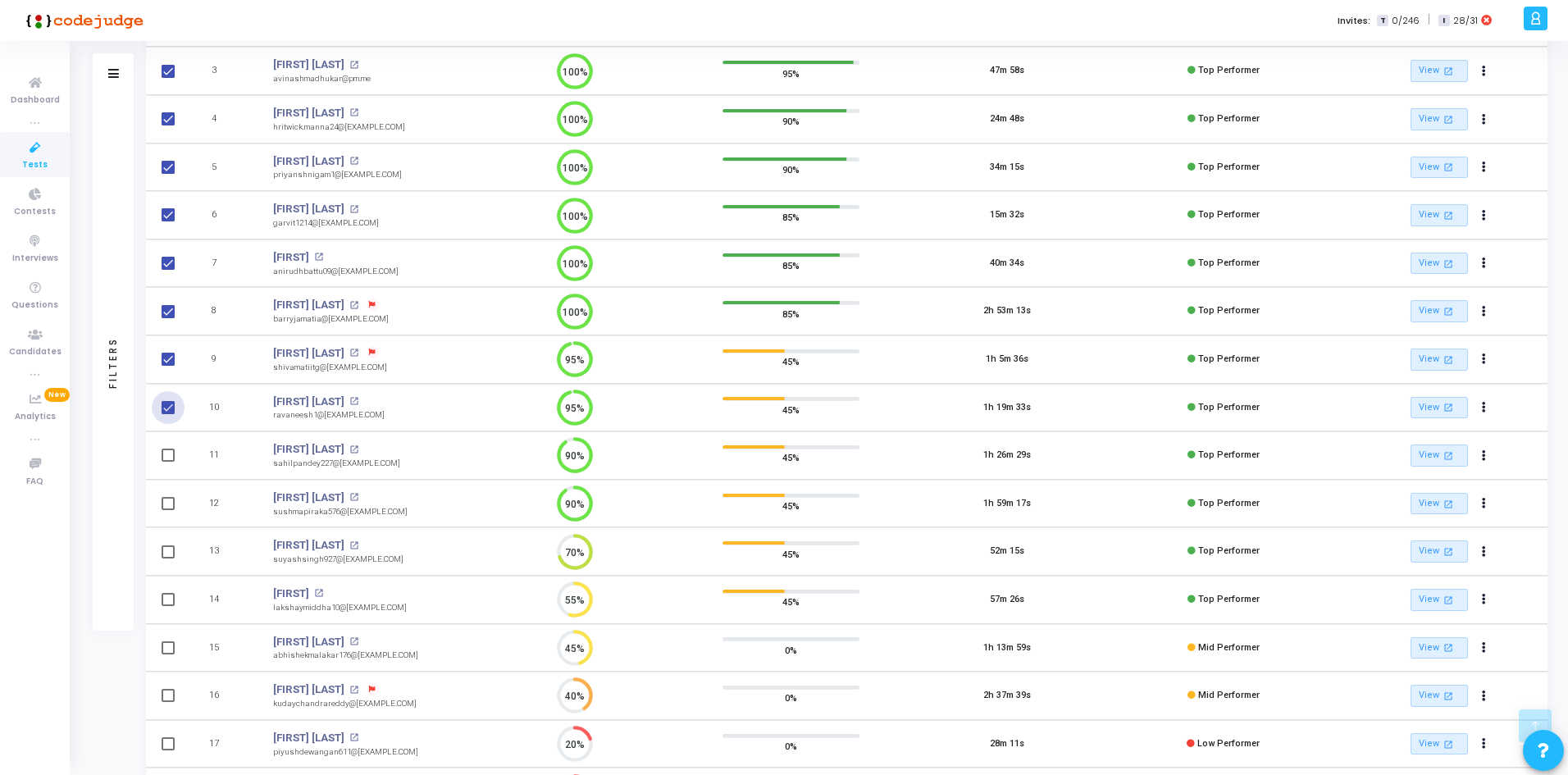 click at bounding box center (168, 408) 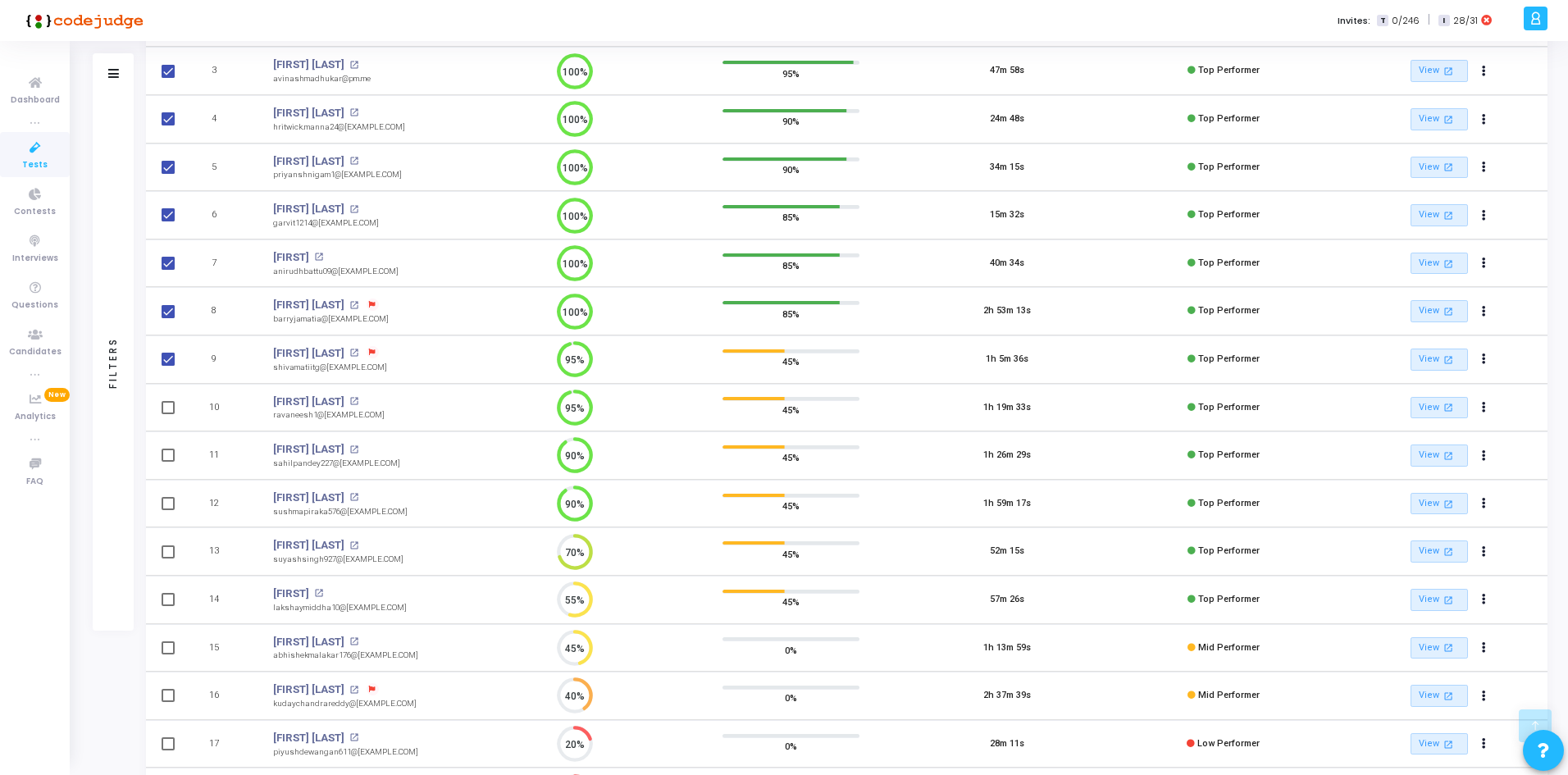drag, startPoint x: 168, startPoint y: 360, endPoint x: 176, endPoint y: 306, distance: 54.58938 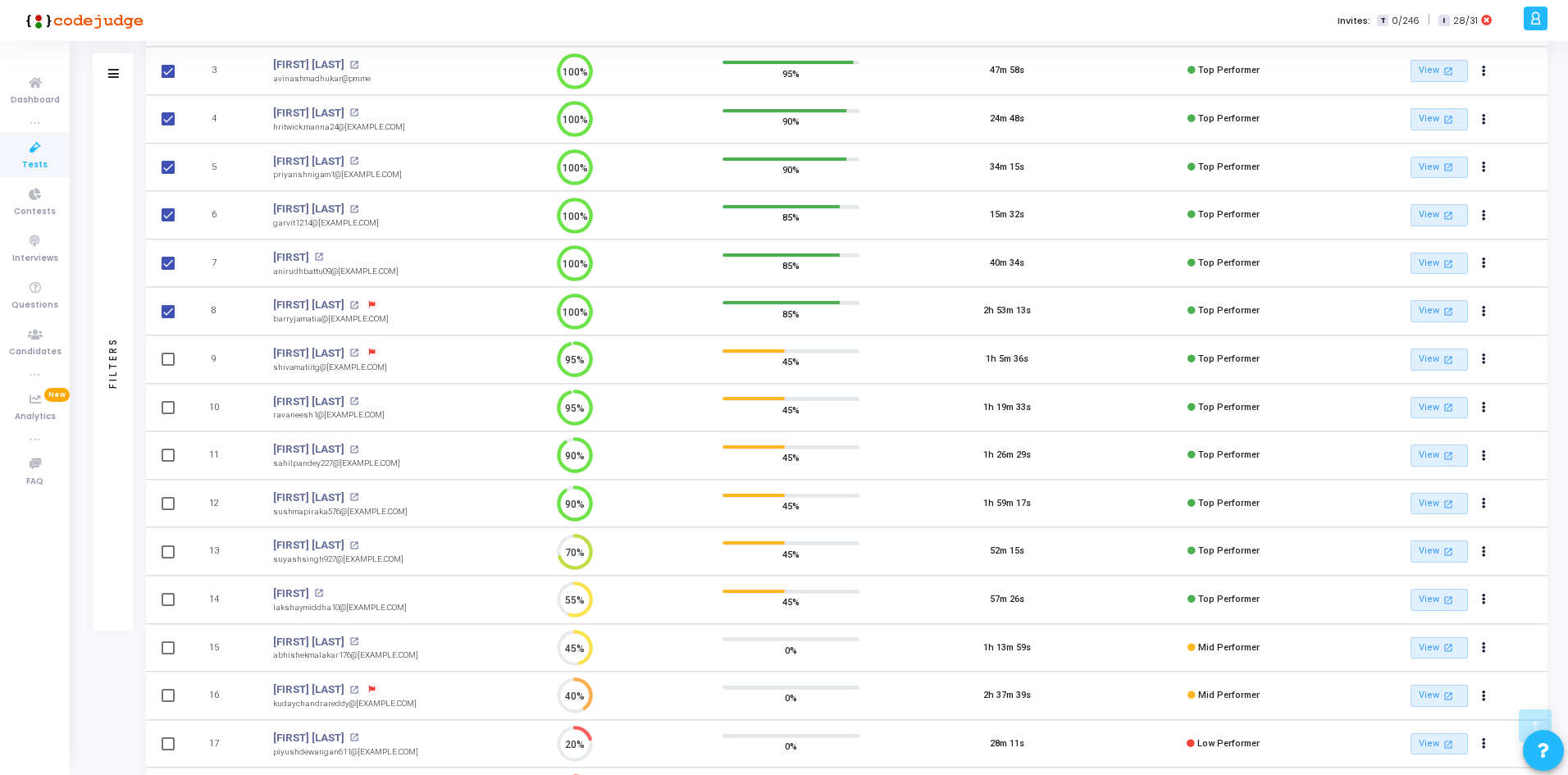 click at bounding box center [168, 312] 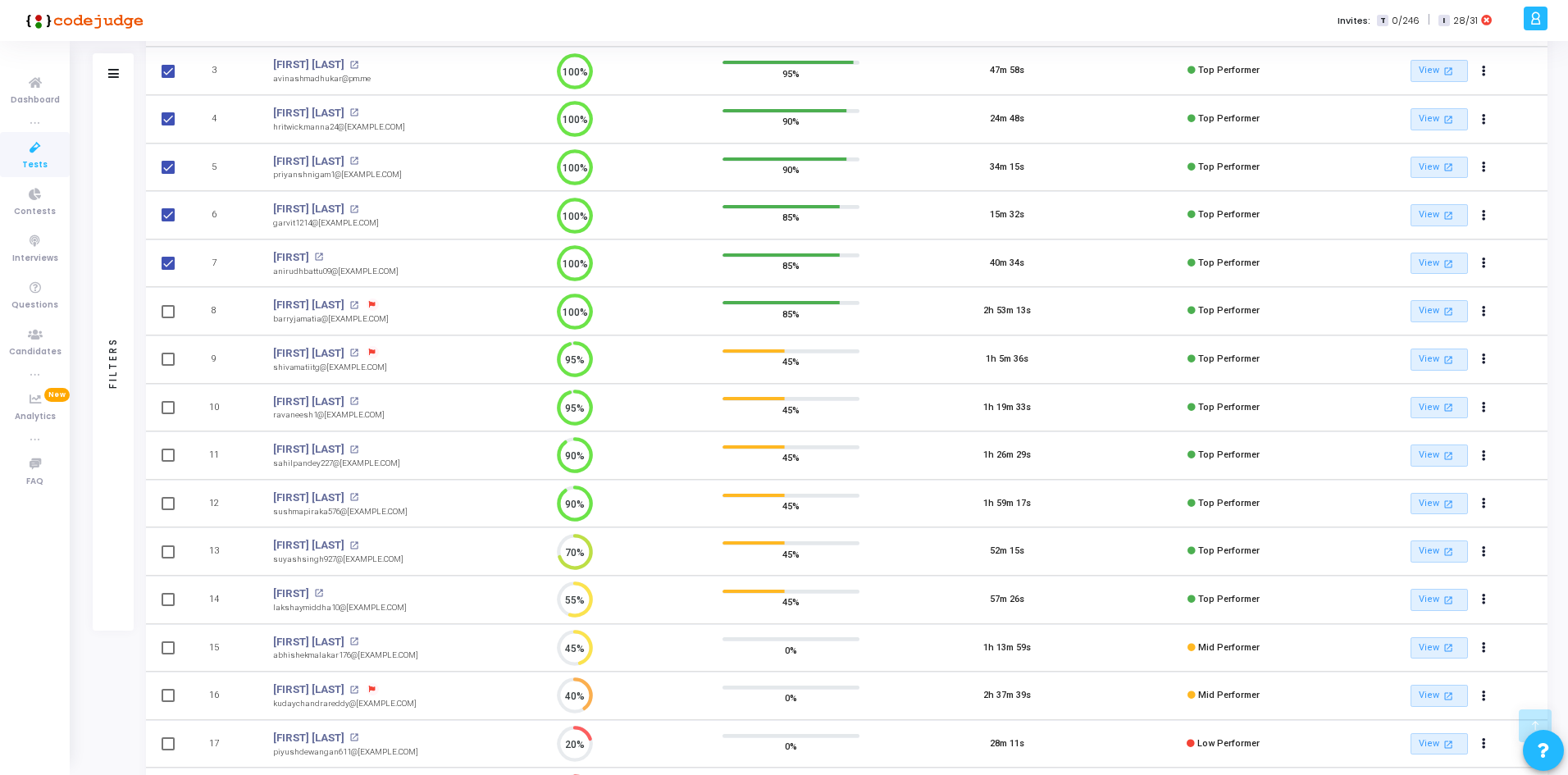 click at bounding box center [168, 263] 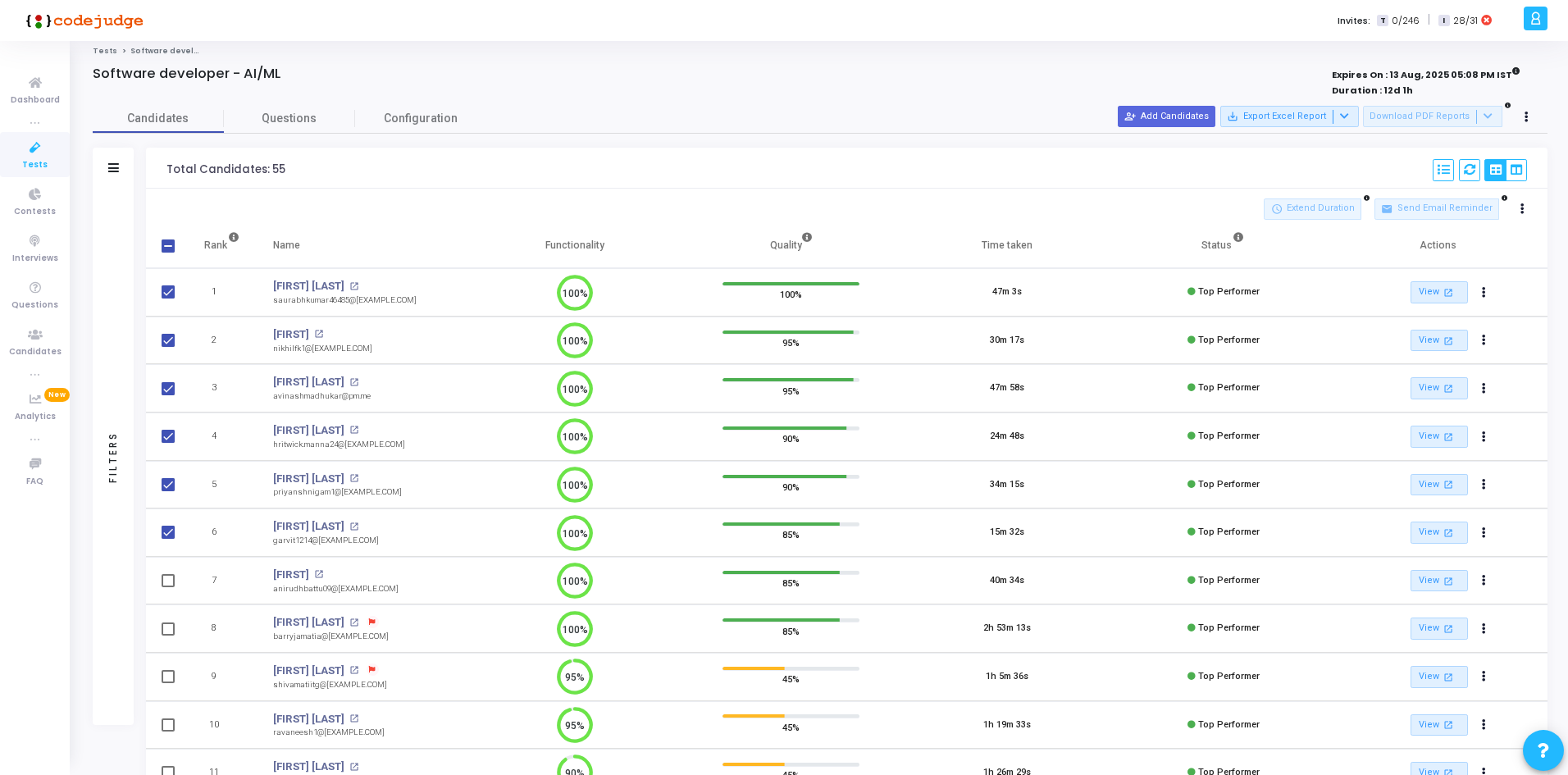 click at bounding box center (166, 532) 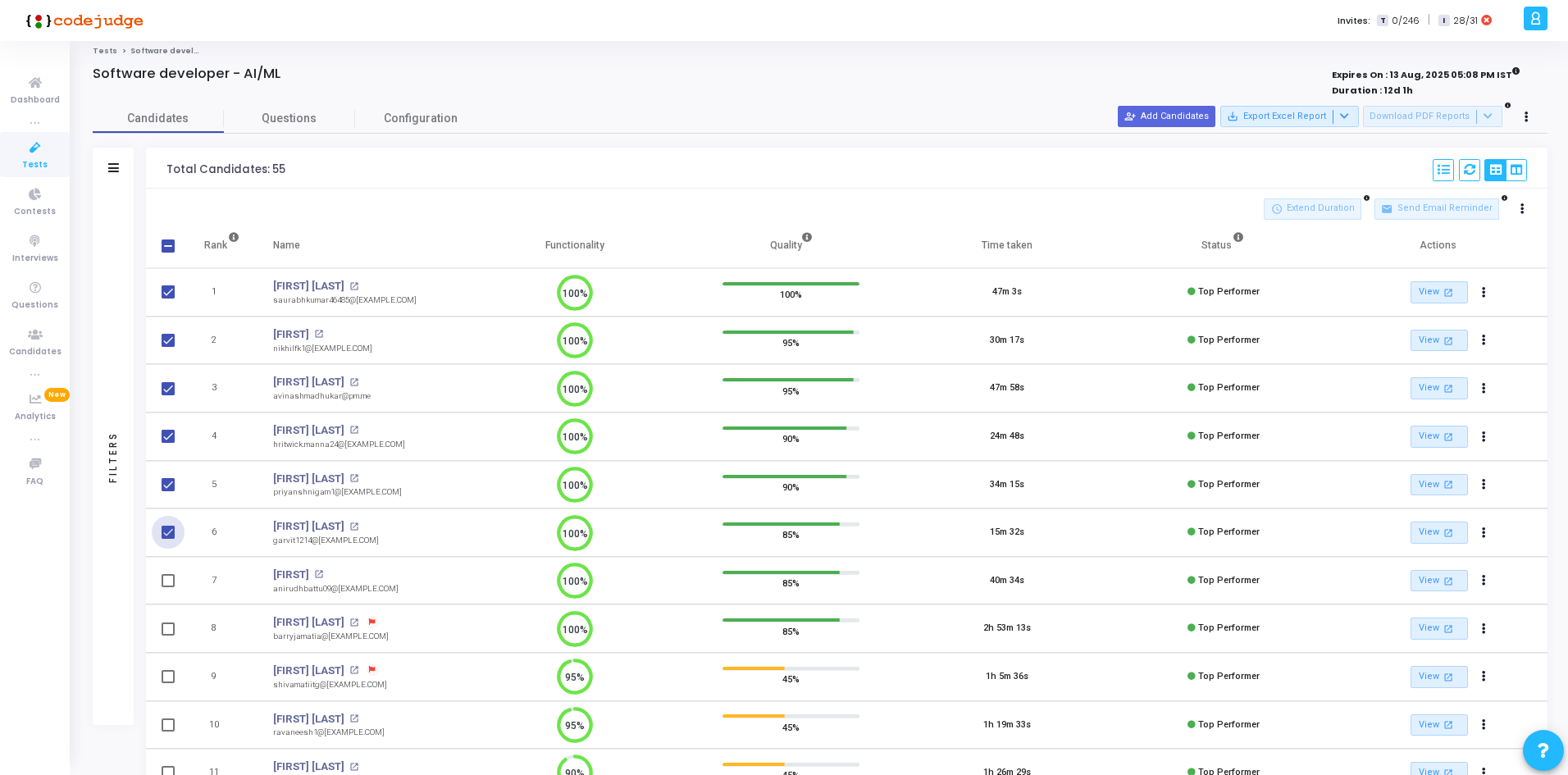 click at bounding box center [168, 532] 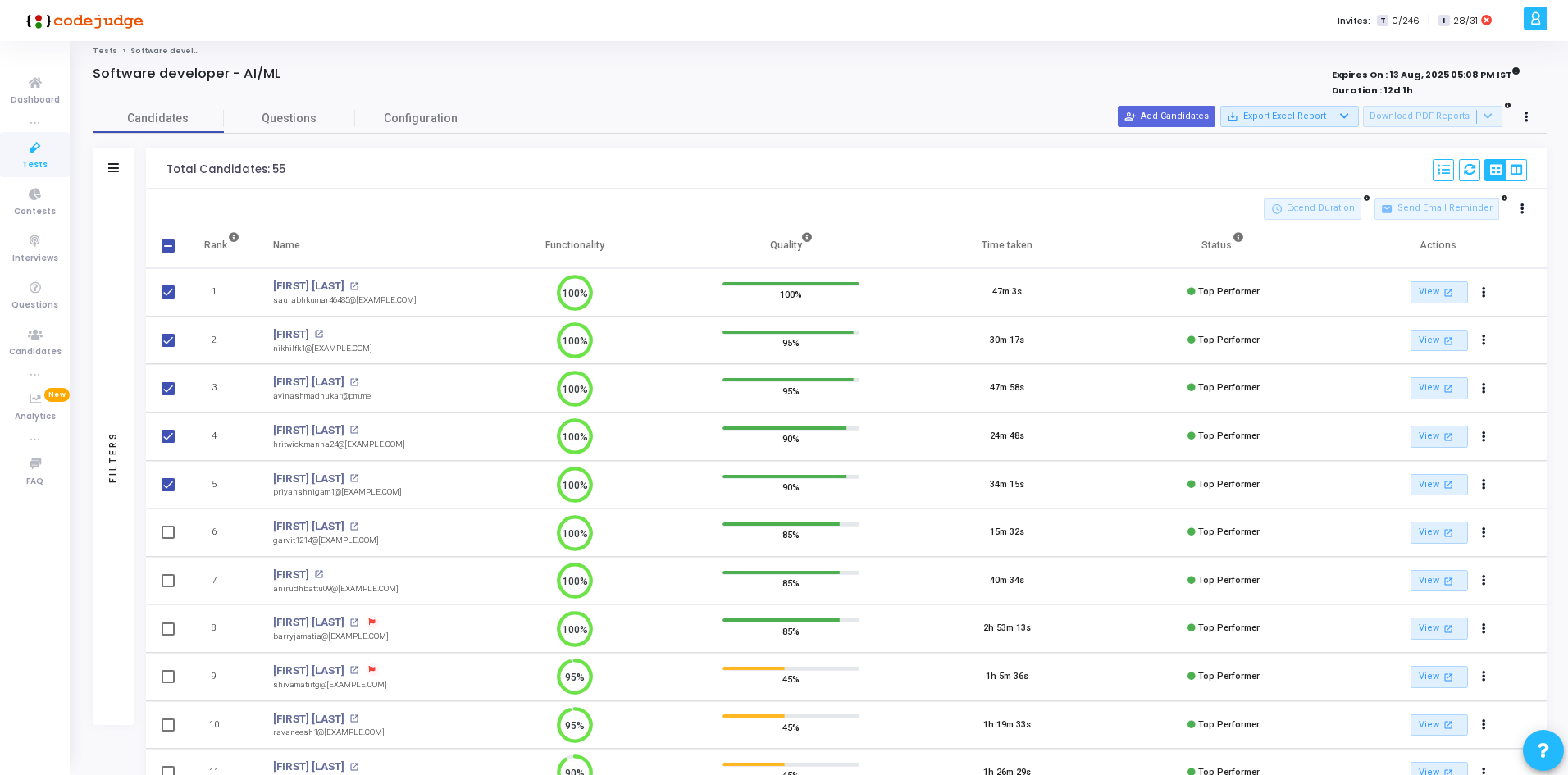click at bounding box center (166, 485) 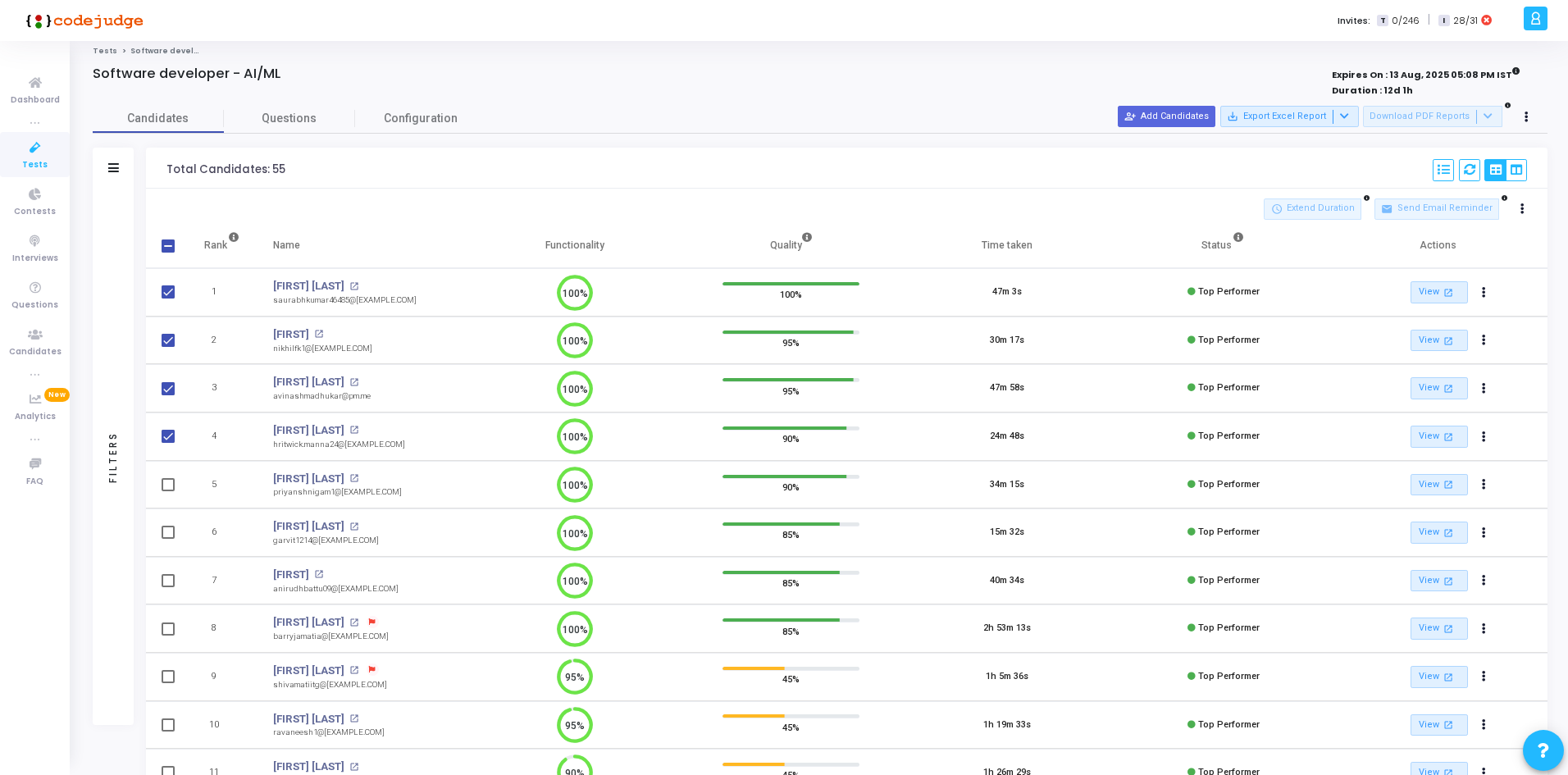 click at bounding box center (168, 436) 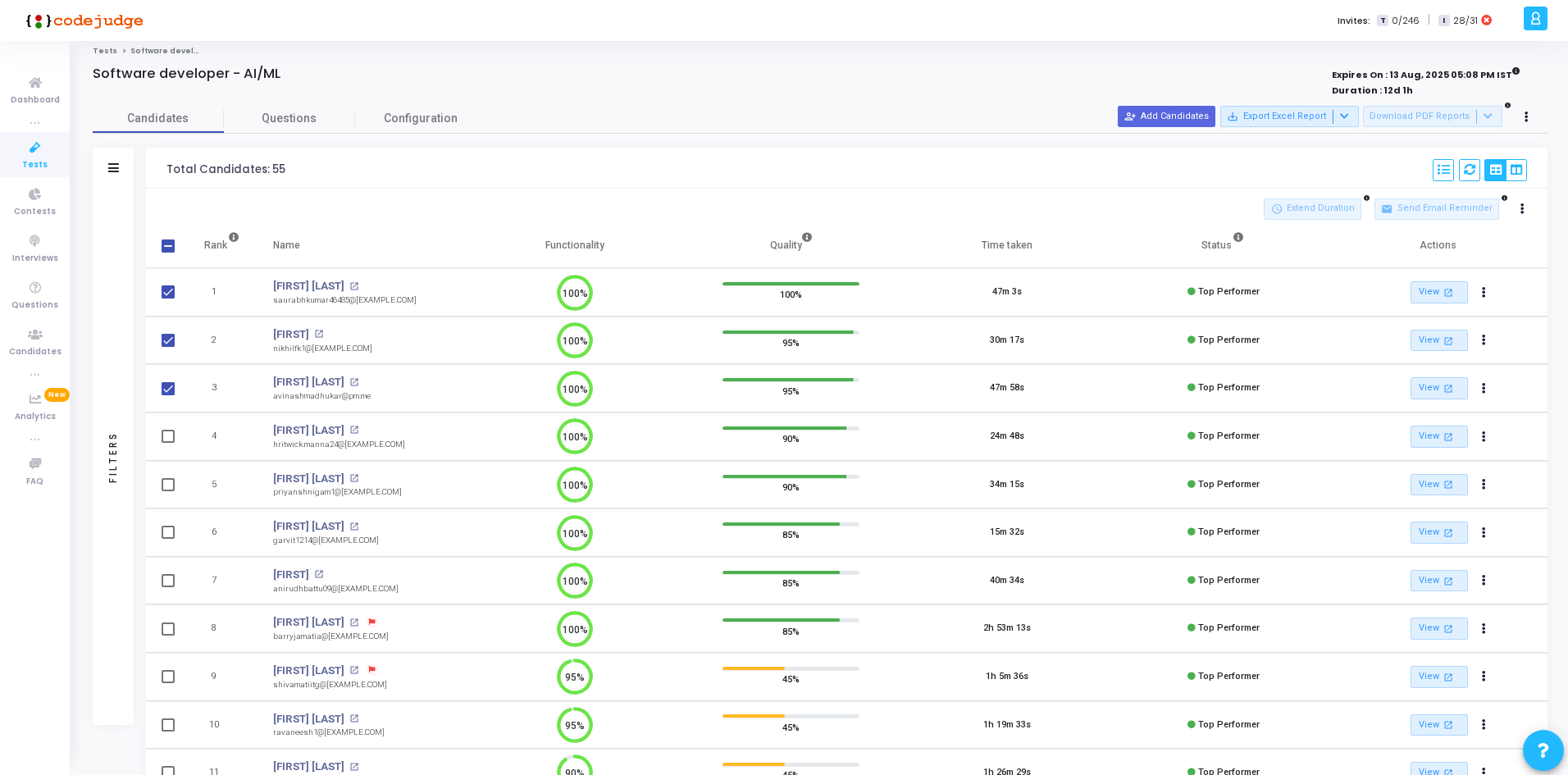 click at bounding box center [168, 389] 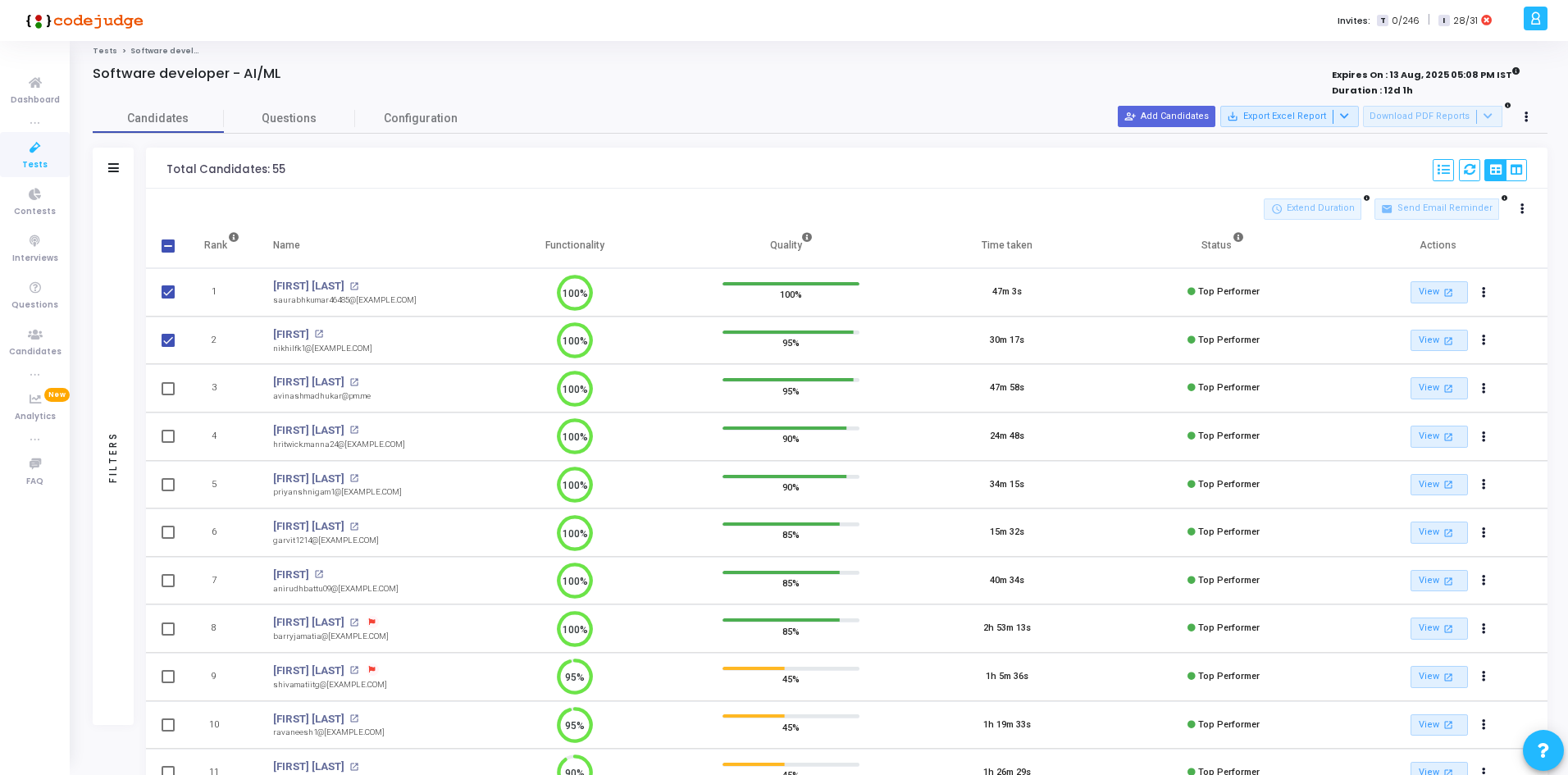 click at bounding box center (168, 340) 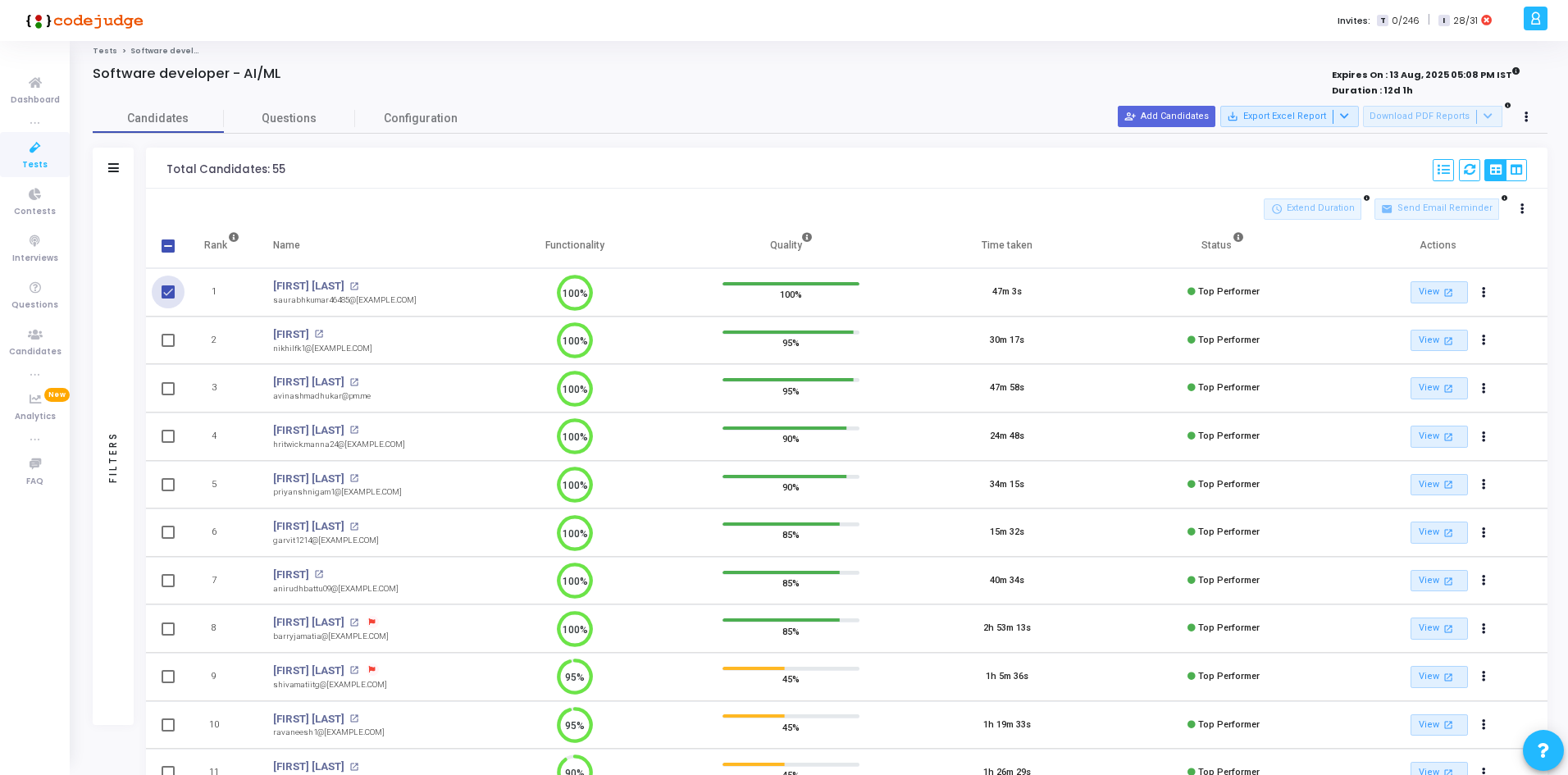 click at bounding box center (168, 292) 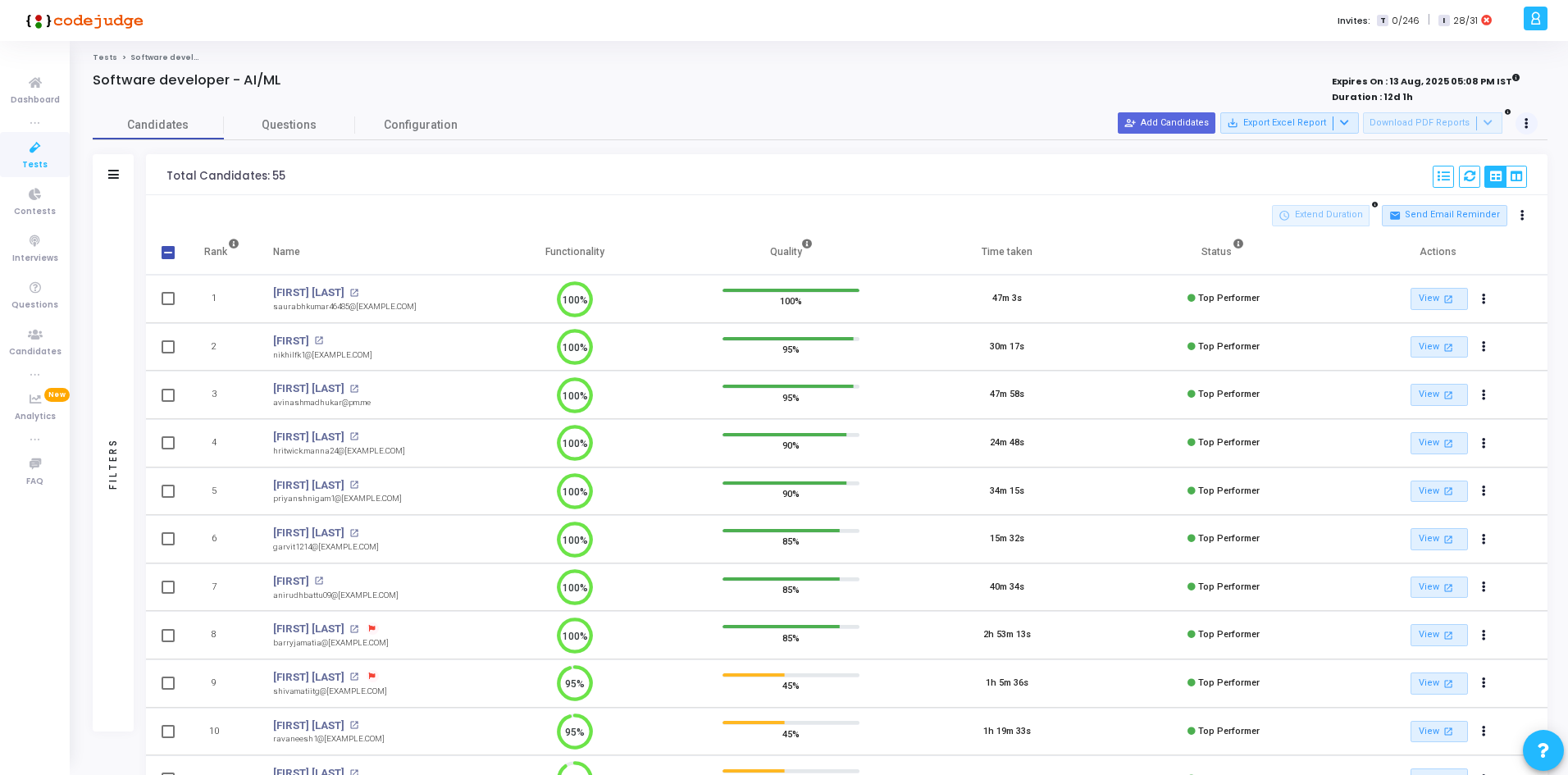 click at bounding box center (1527, 124) 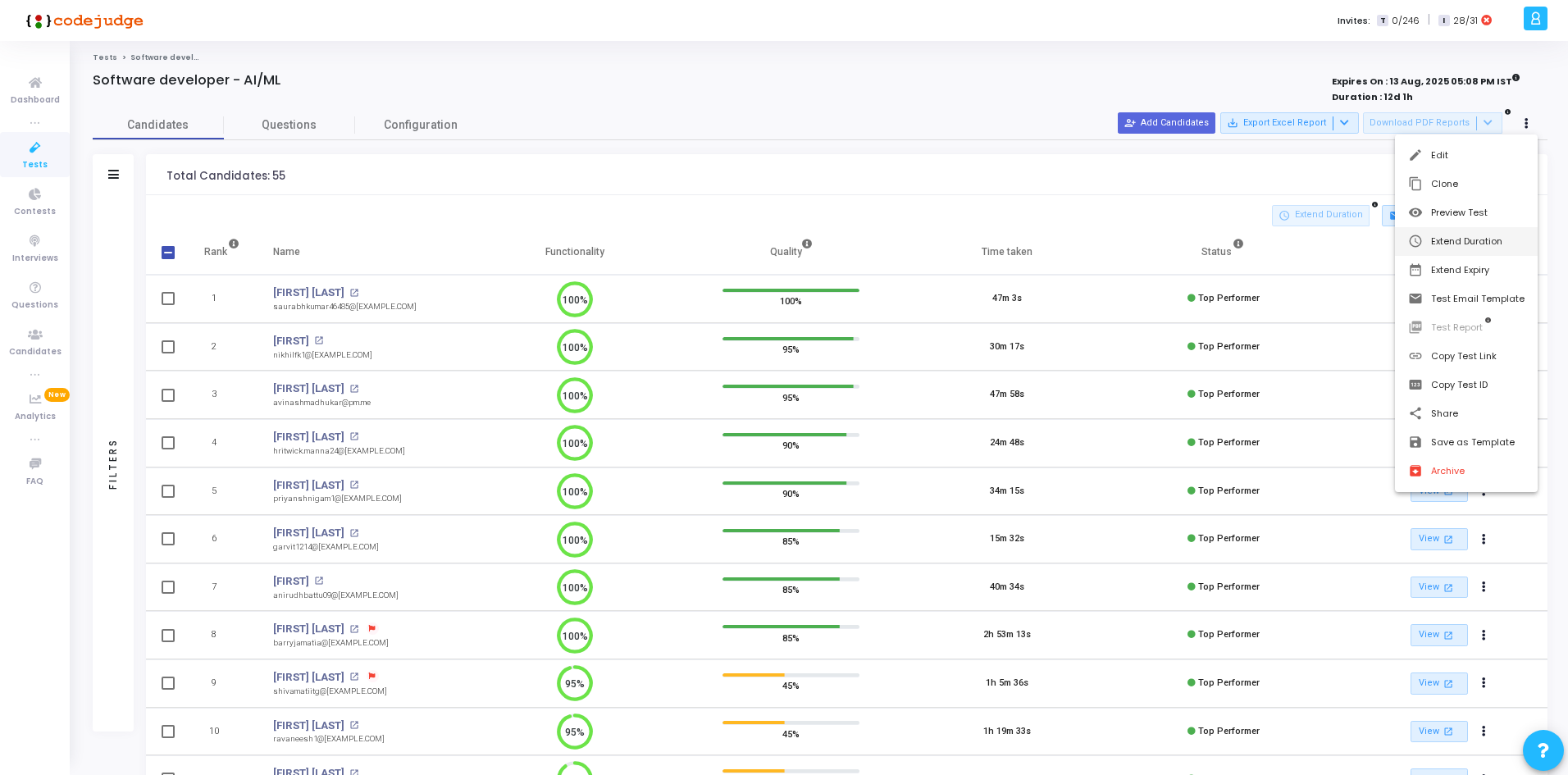 click on "schedule  Extend Duration" at bounding box center [1466, 241] 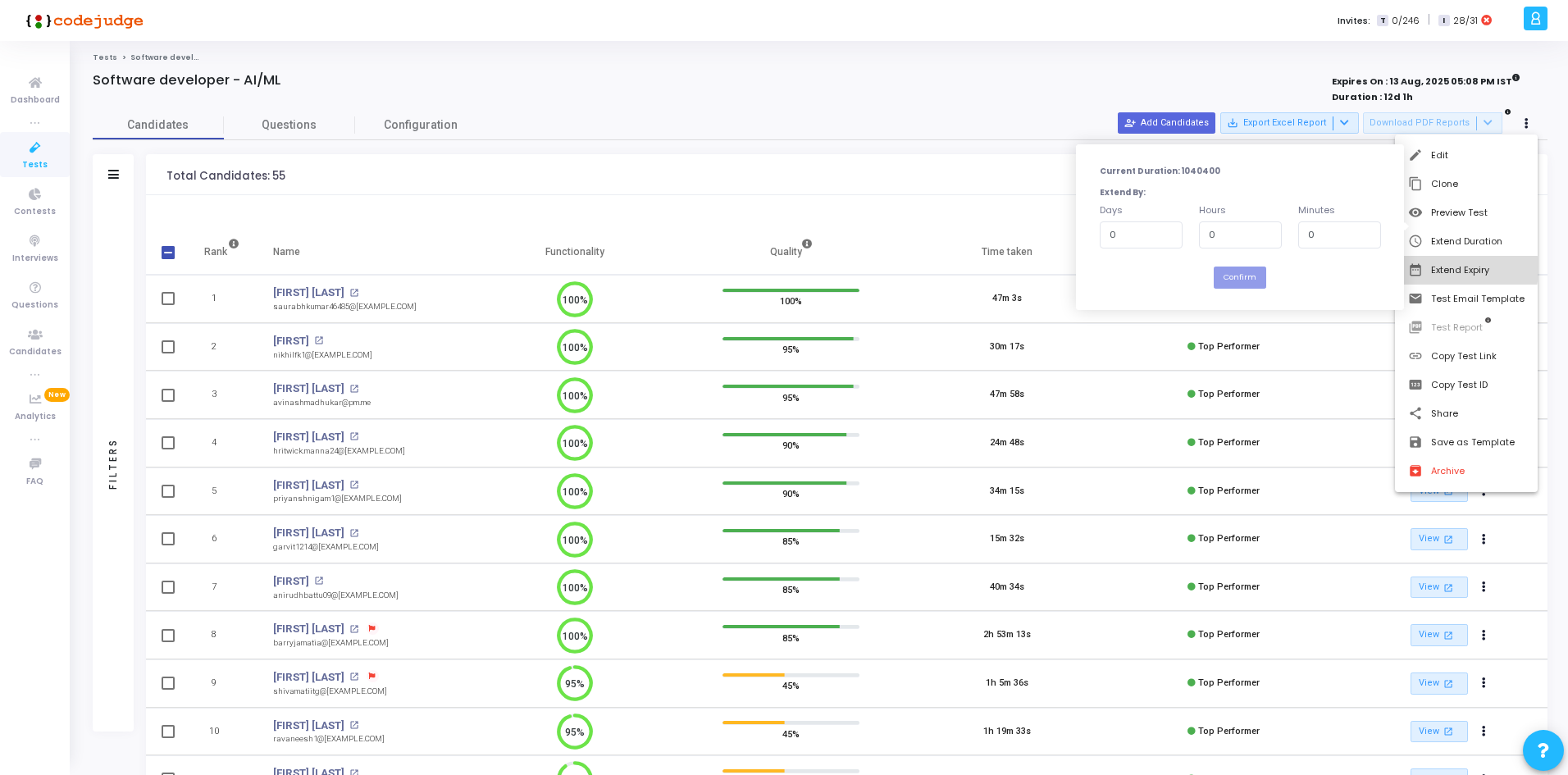 click on "date_range  Extend Expiry" at bounding box center (1466, 270) 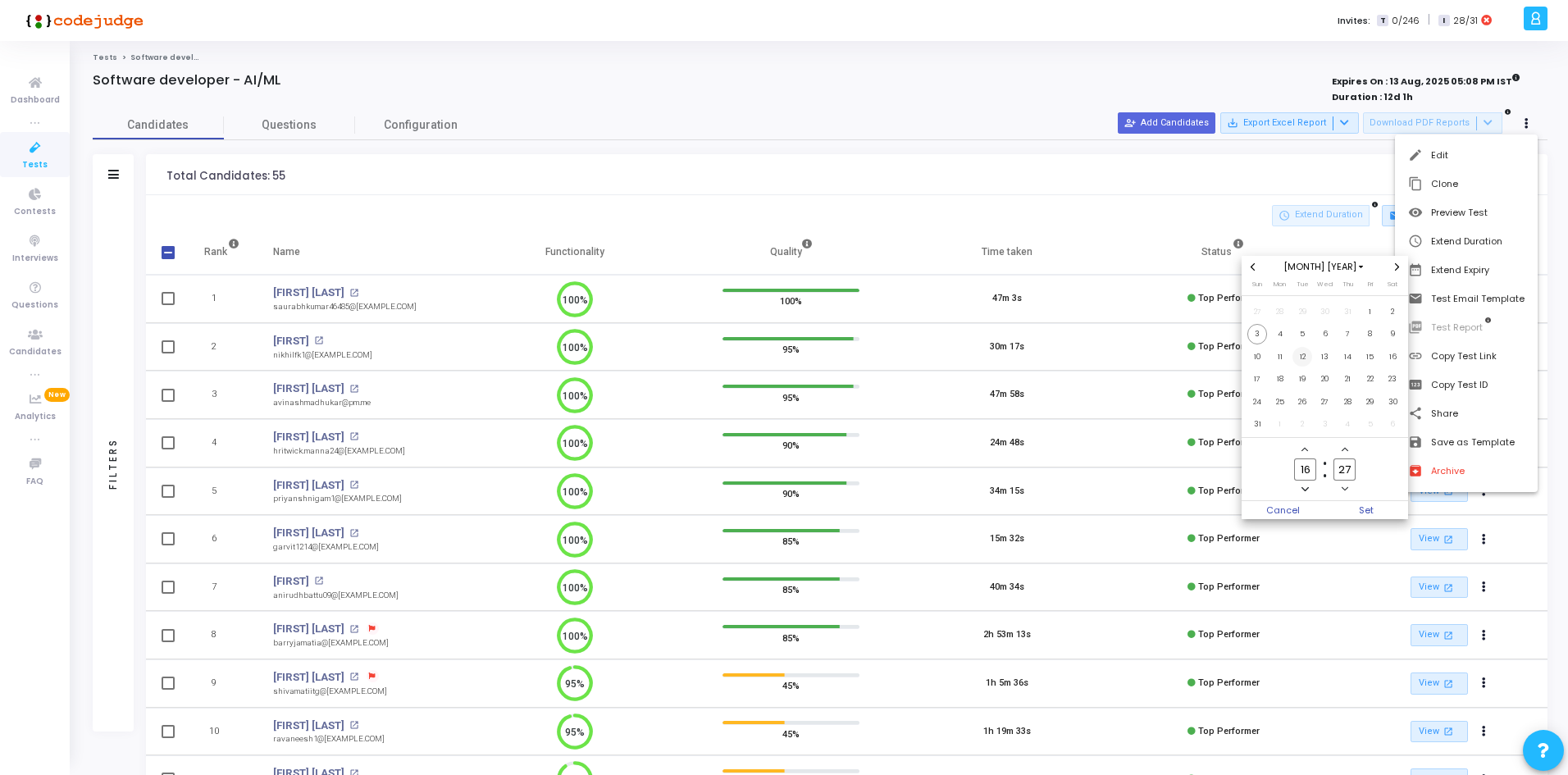 click on "12" at bounding box center [1302, 357] 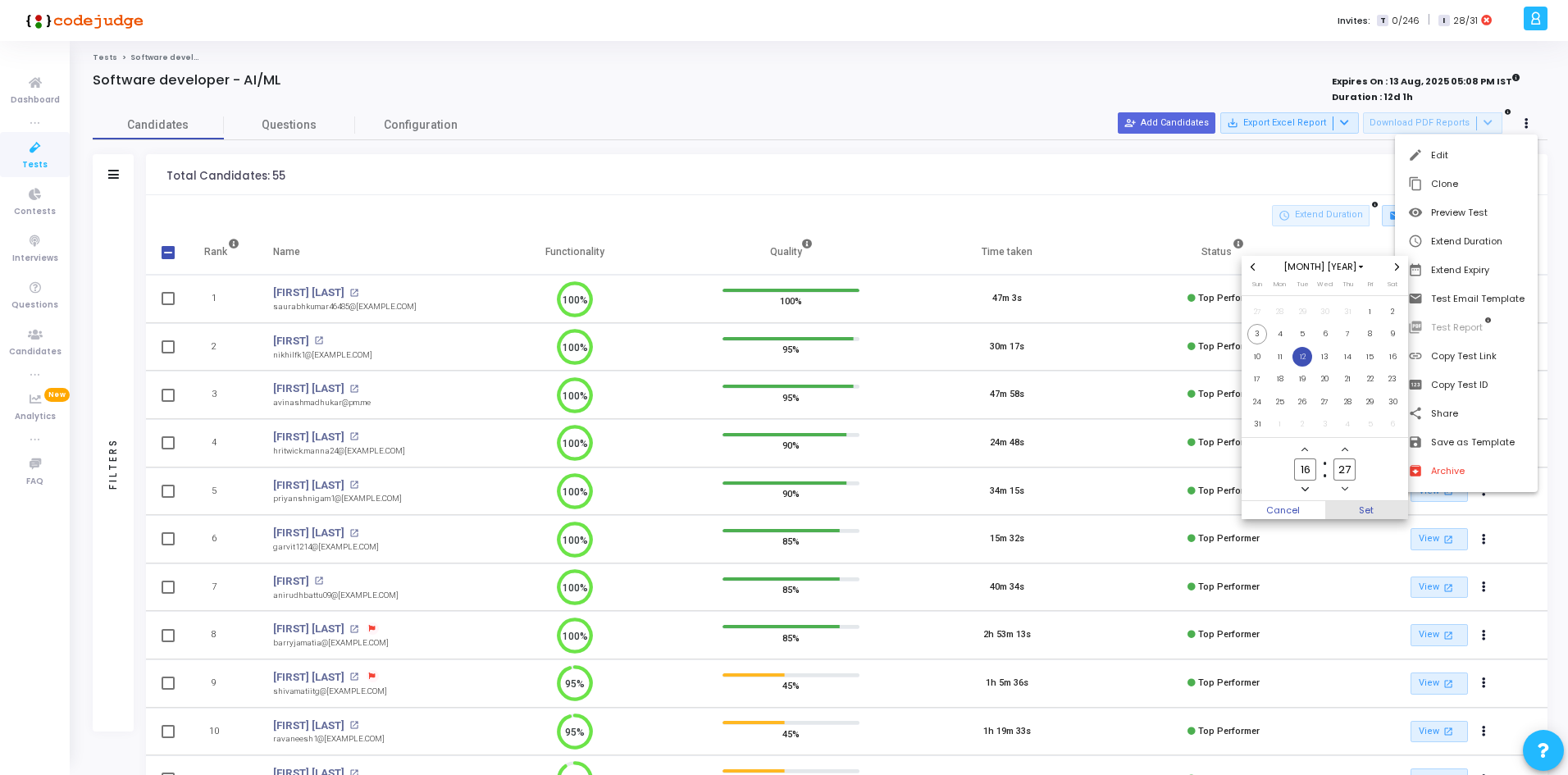 click on "Set" at bounding box center [1367, 510] 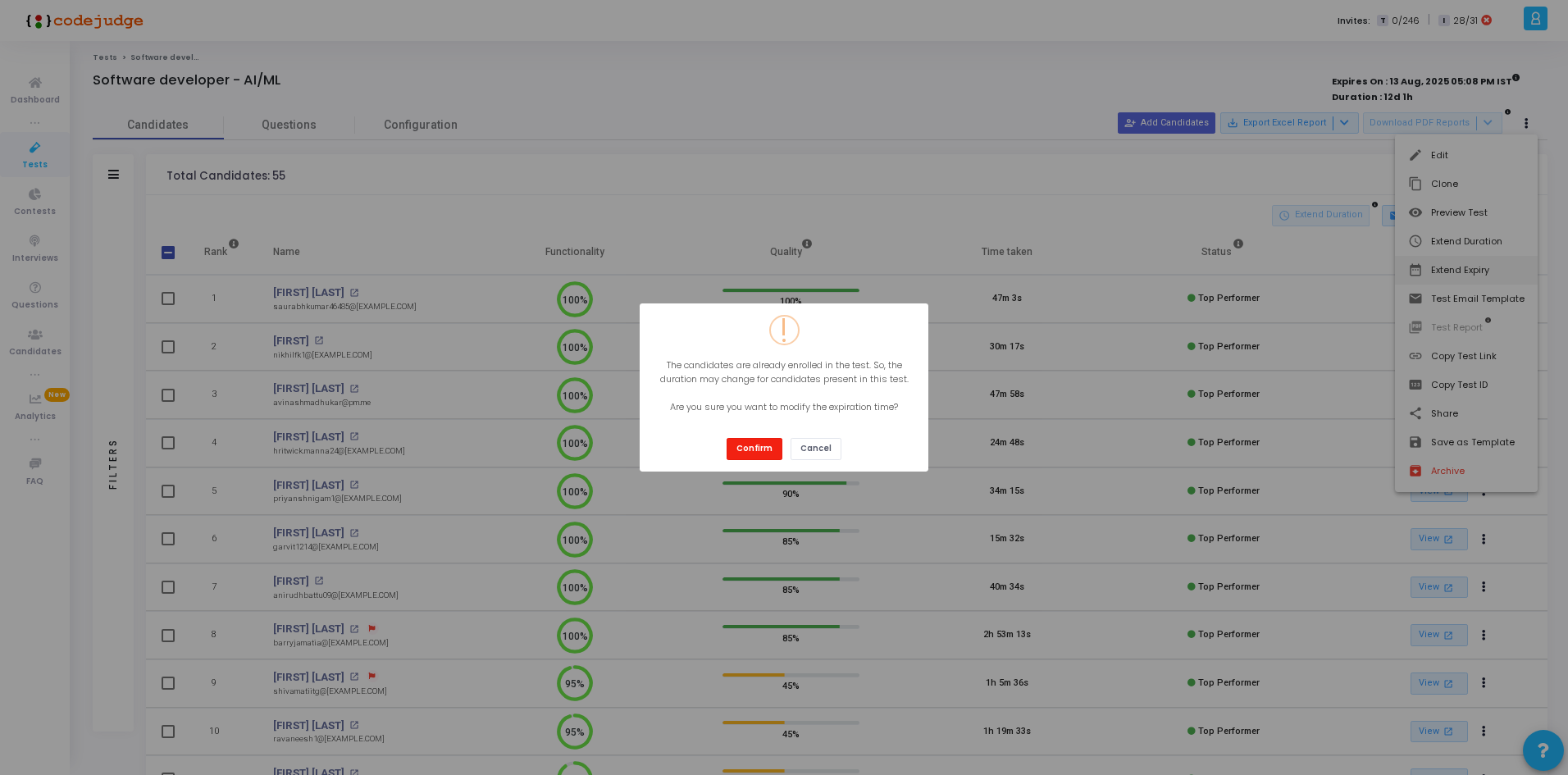 click on "Confirm" at bounding box center [754, 449] 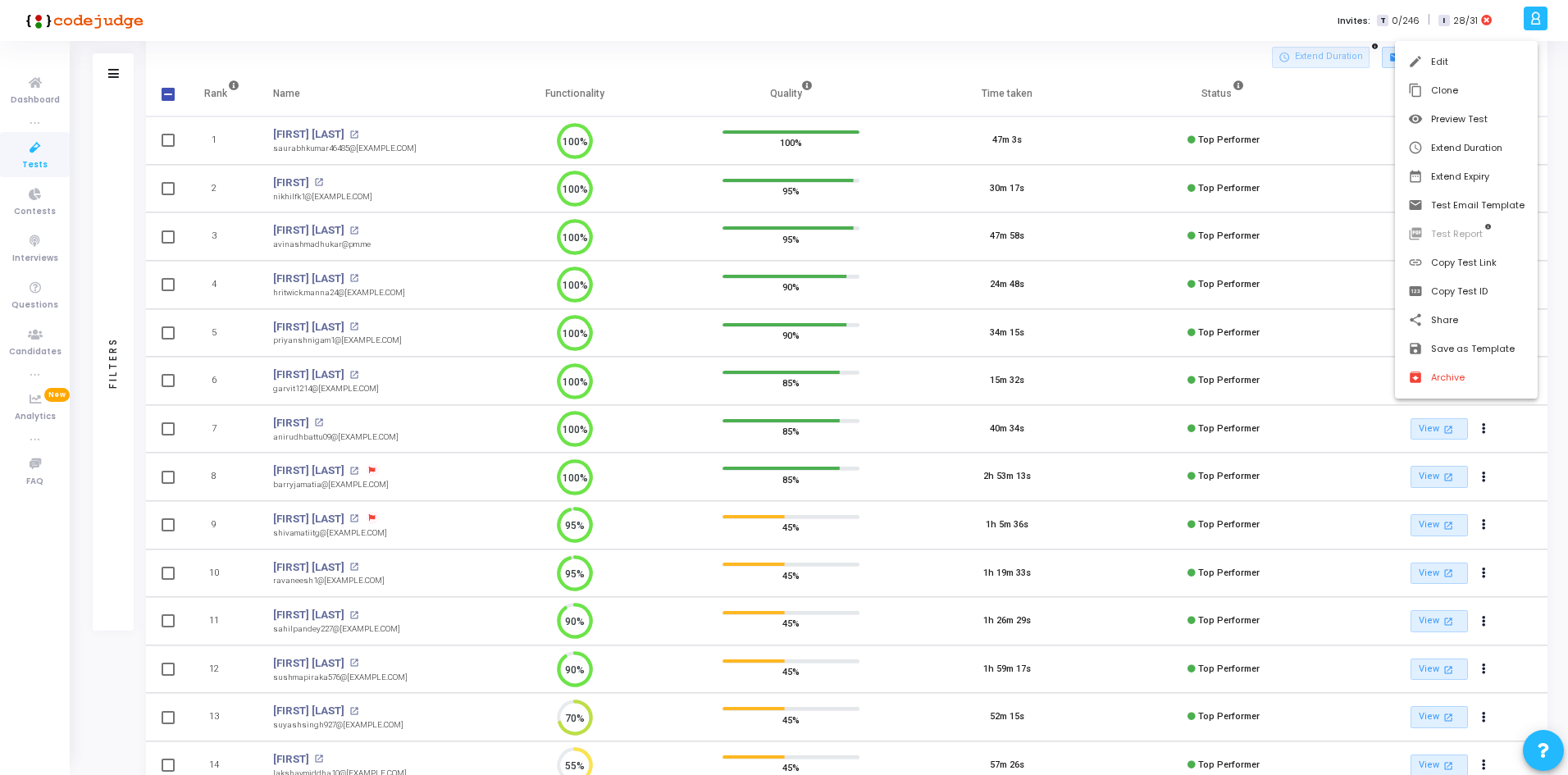 scroll, scrollTop: 30, scrollLeft: 0, axis: vertical 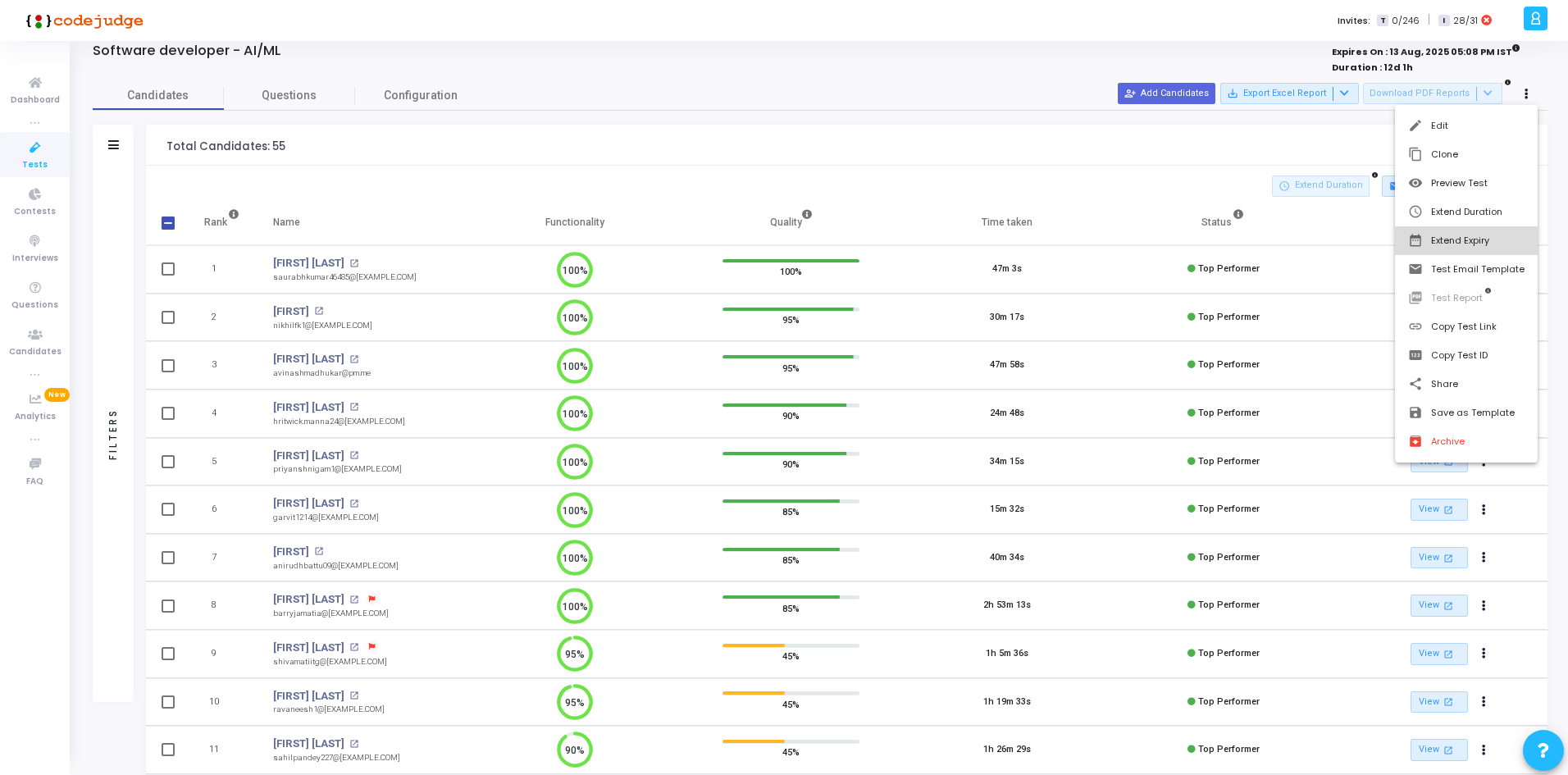 click on "[DATE], [TIME] [MERIDIEM]" at bounding box center (1466, 240) 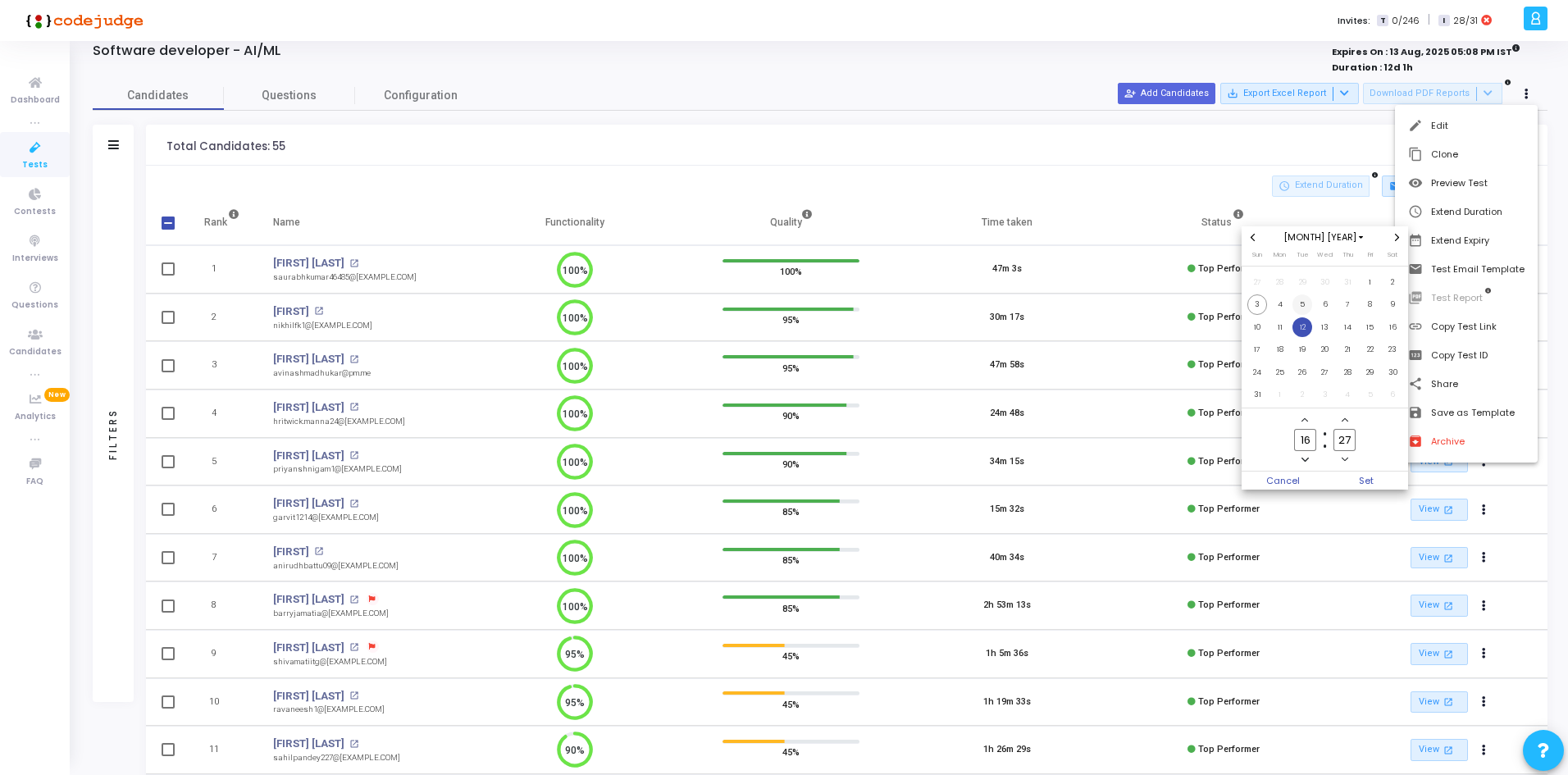 click on "5" at bounding box center [1302, 304] 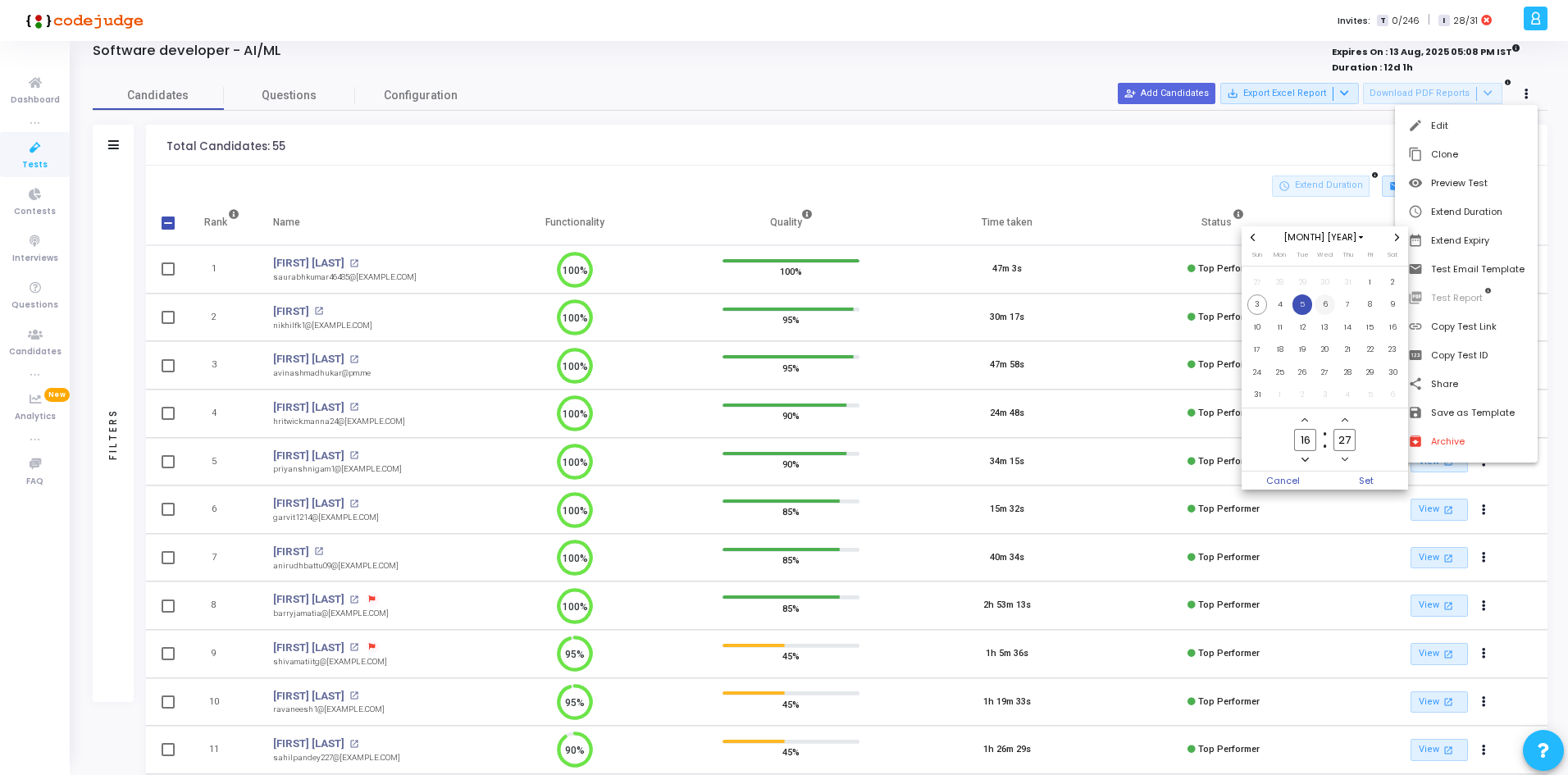 click on "6" at bounding box center (1324, 304) 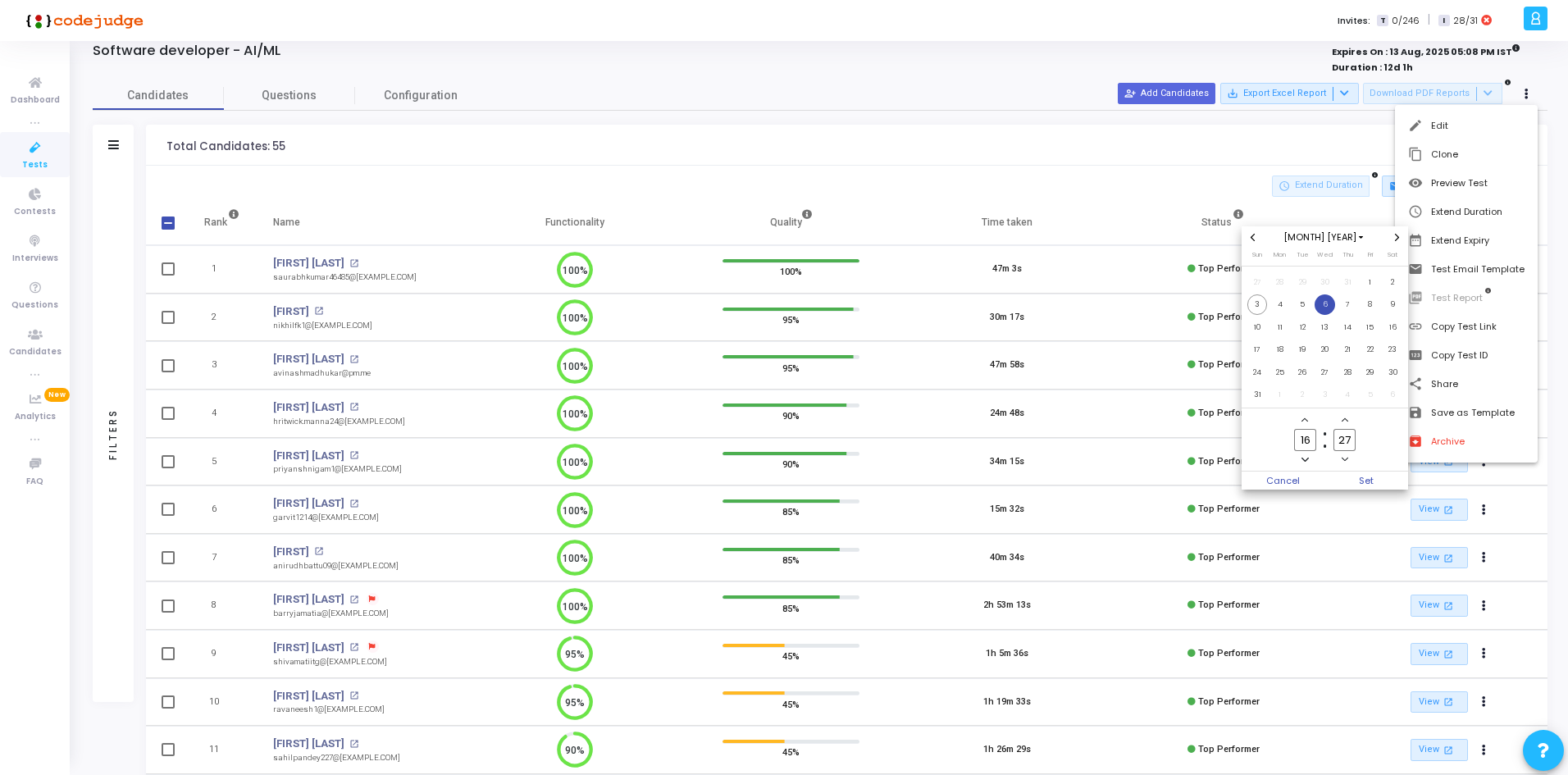 click on "[NUMBER] Hour [NUMBER] Minute" 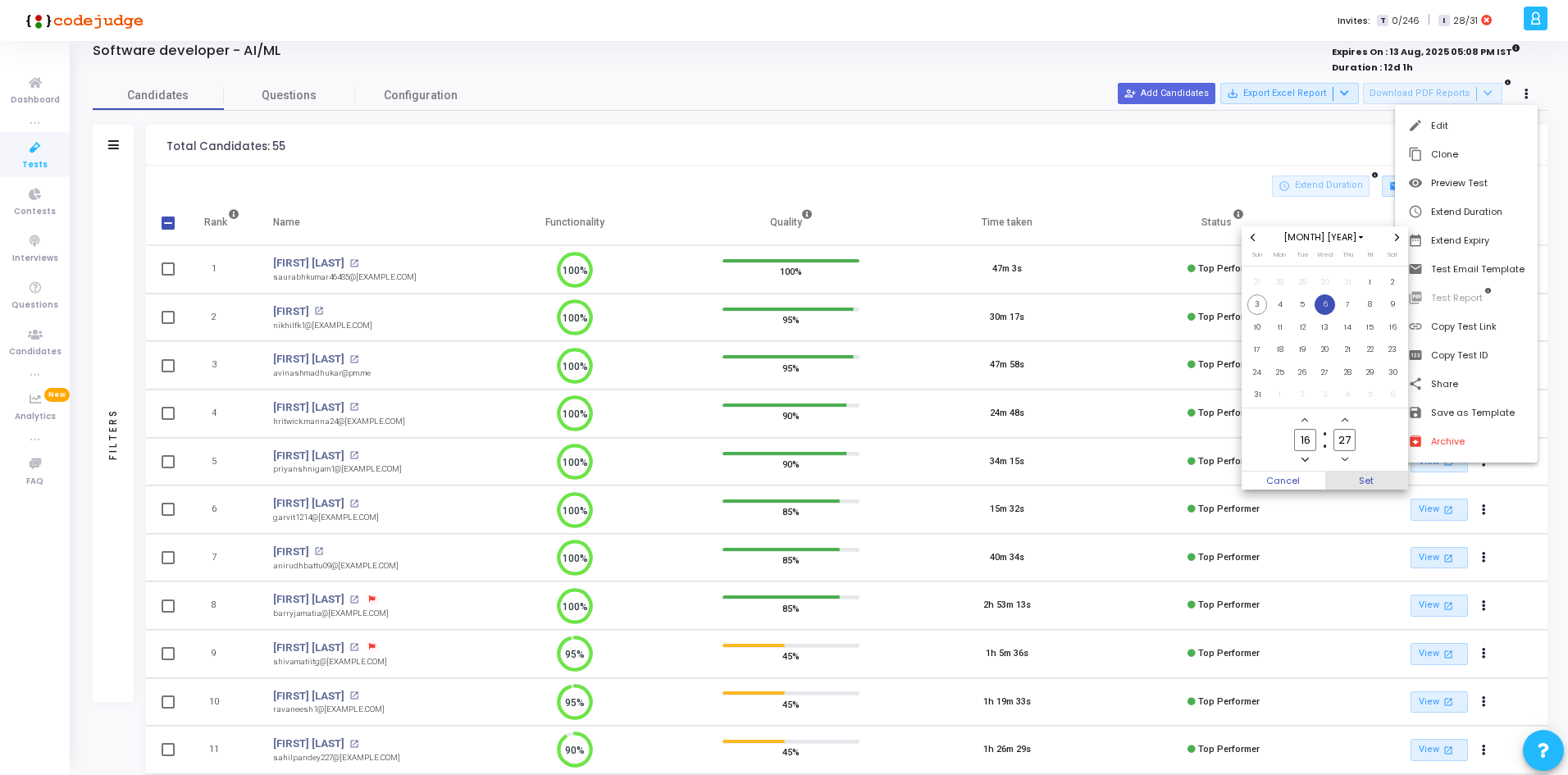 click on "Set" at bounding box center (1367, 481) 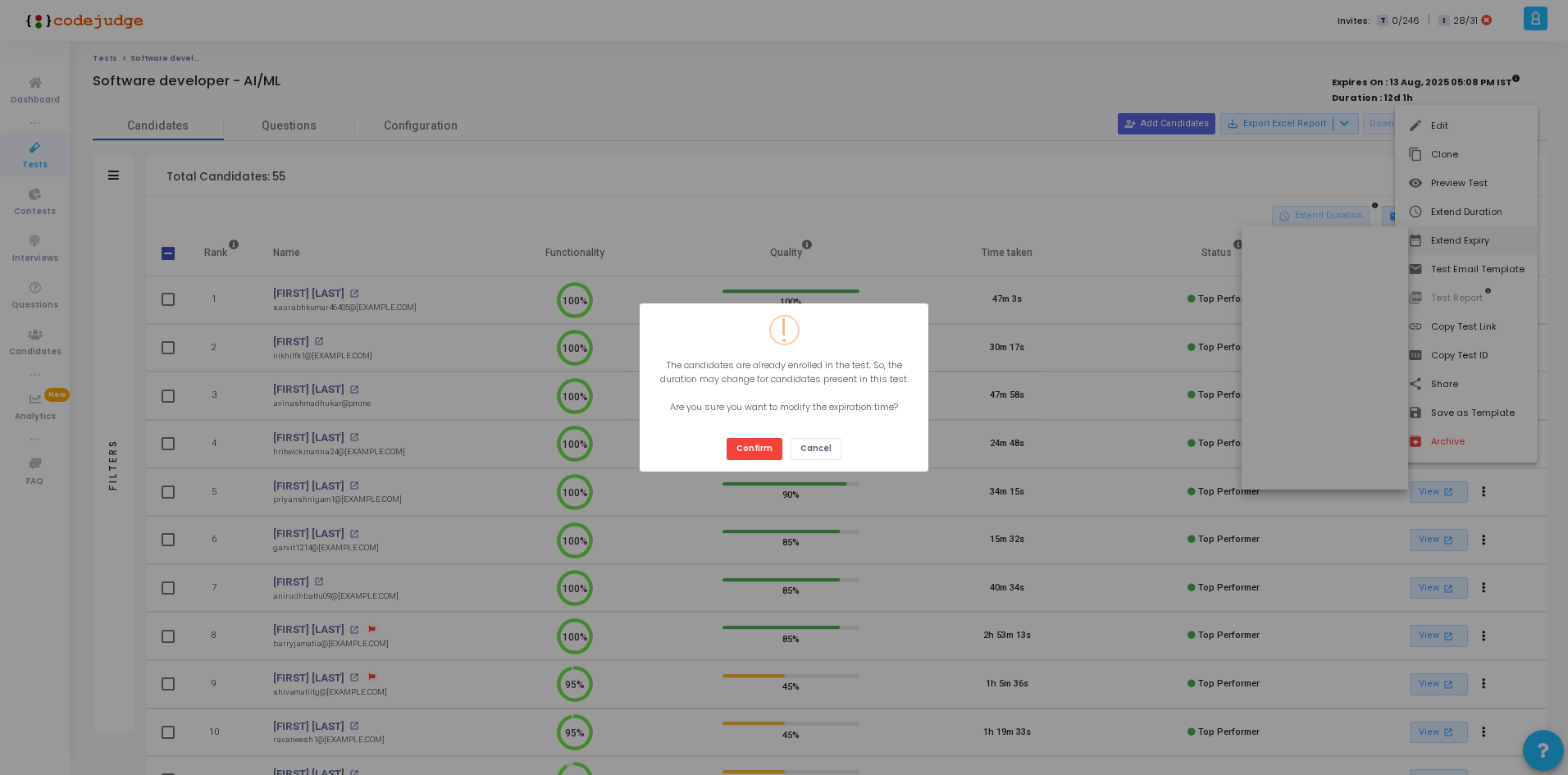 scroll, scrollTop: 30, scrollLeft: 0, axis: vertical 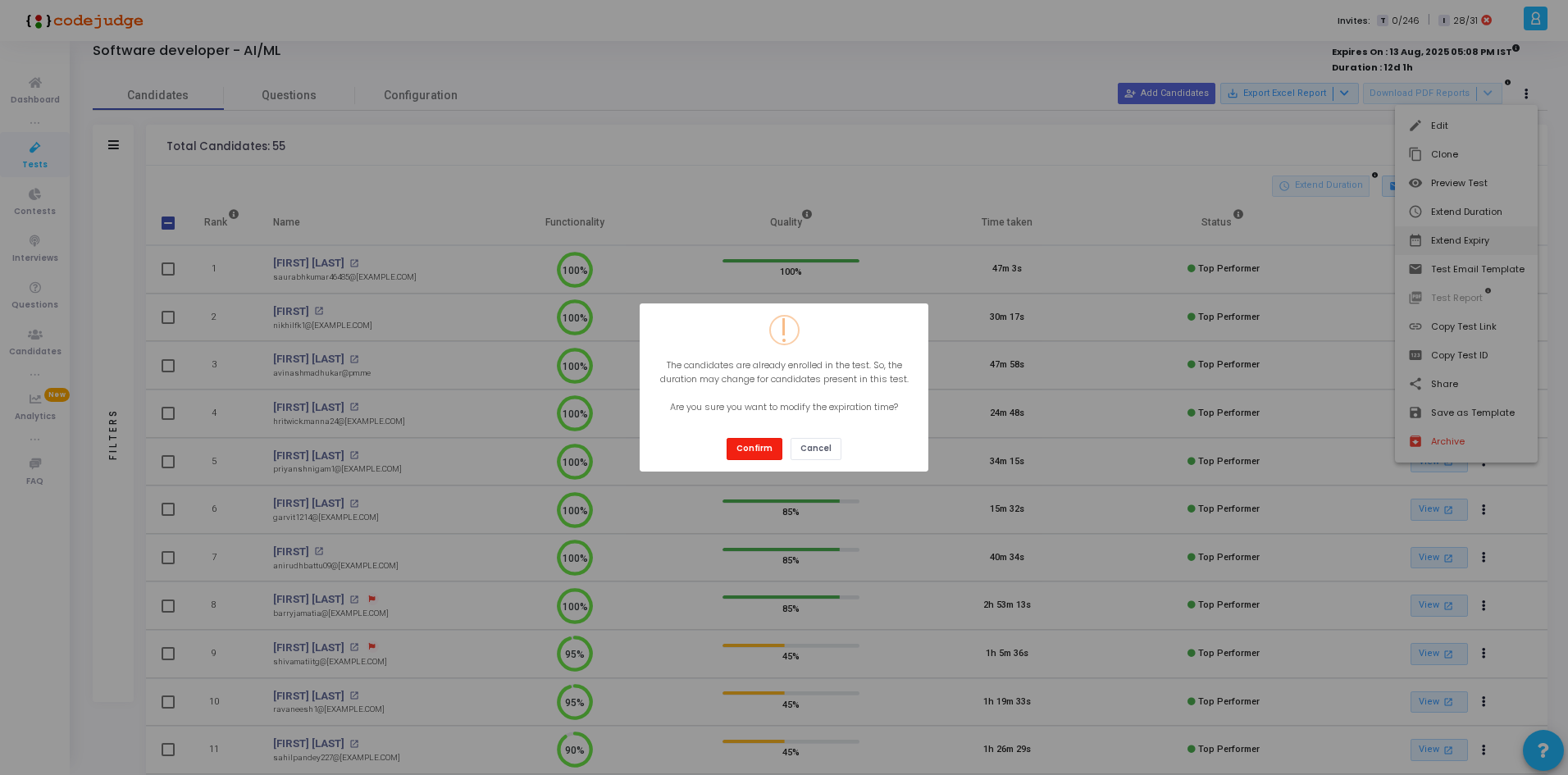 click on "Confirm" at bounding box center [754, 449] 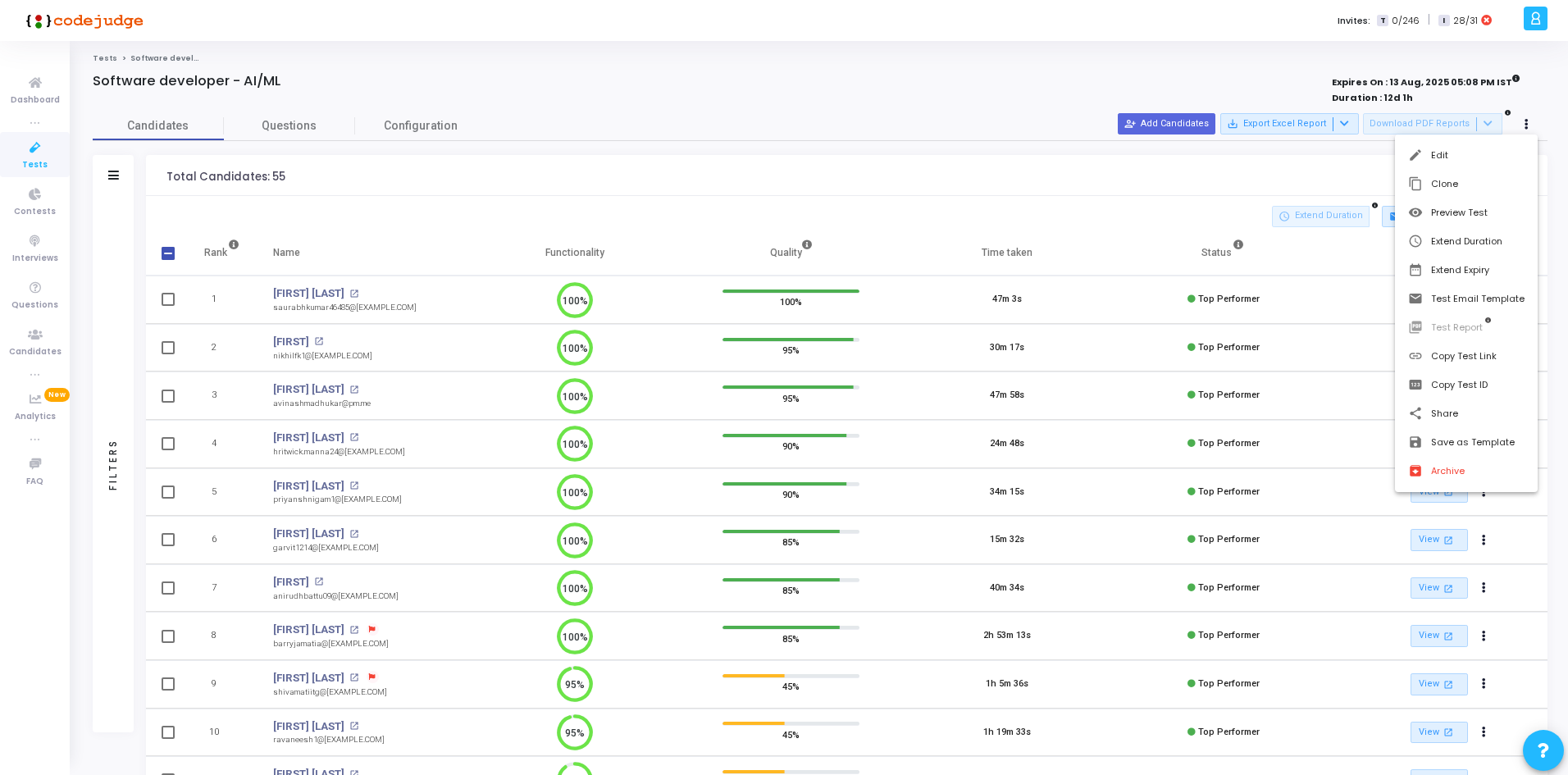 scroll, scrollTop: 1, scrollLeft: 0, axis: vertical 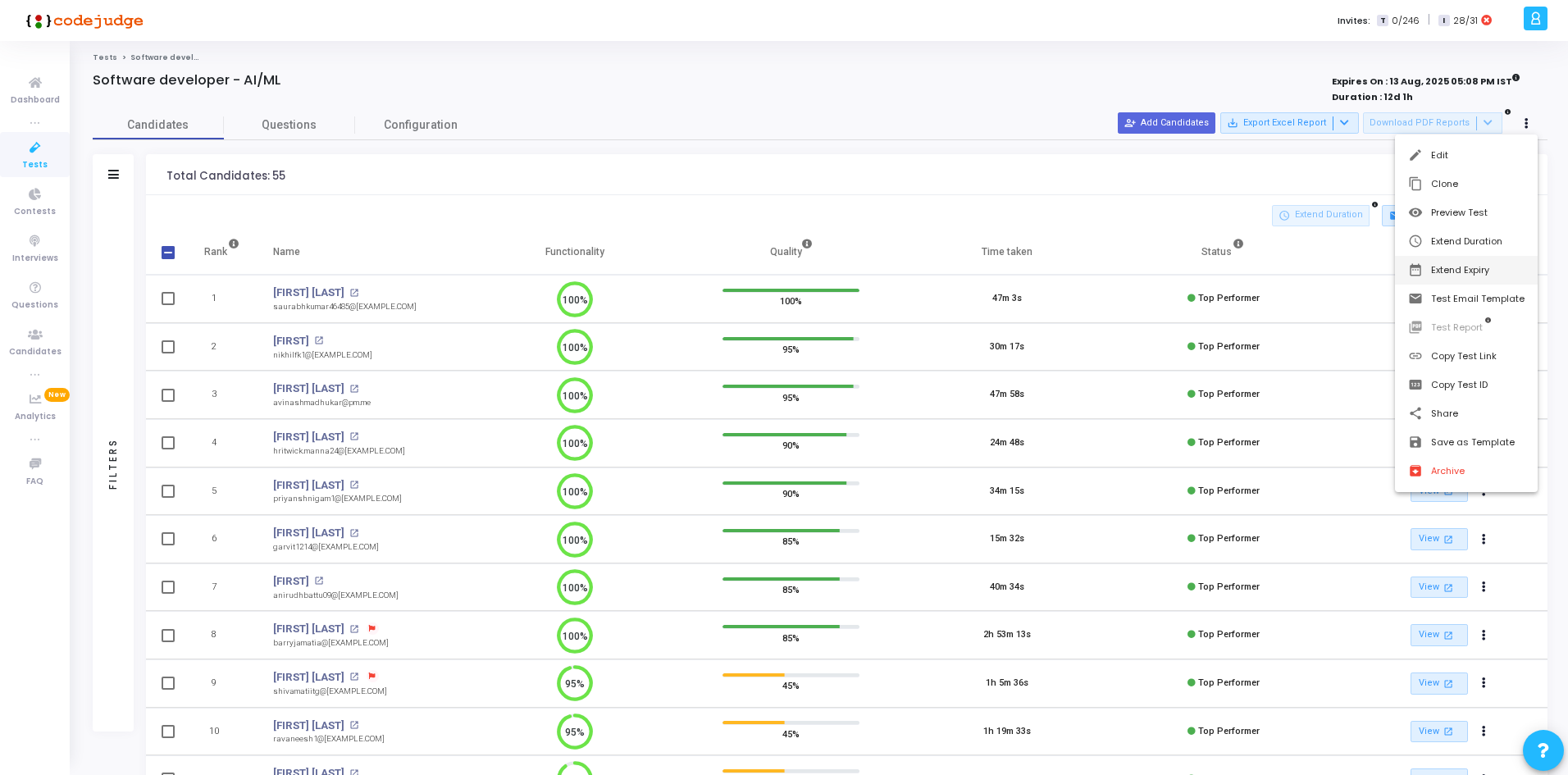 click on "[MONTH]/[DAY]/[YEAR], [HOUR]:[MINUTE] [AM/PM] date_range Extend Expiry" at bounding box center [1466, 270] 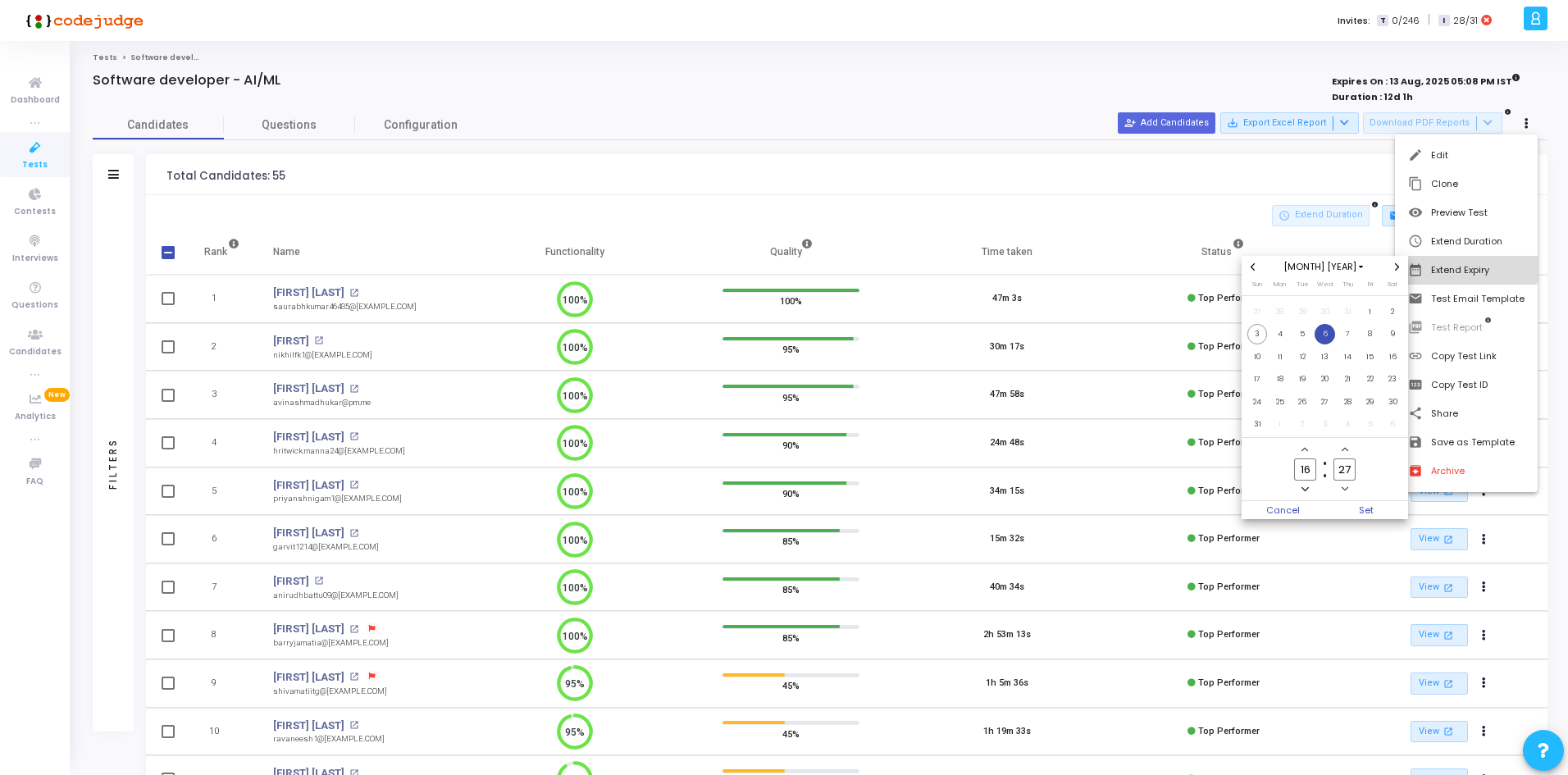 scroll, scrollTop: 0, scrollLeft: 0, axis: both 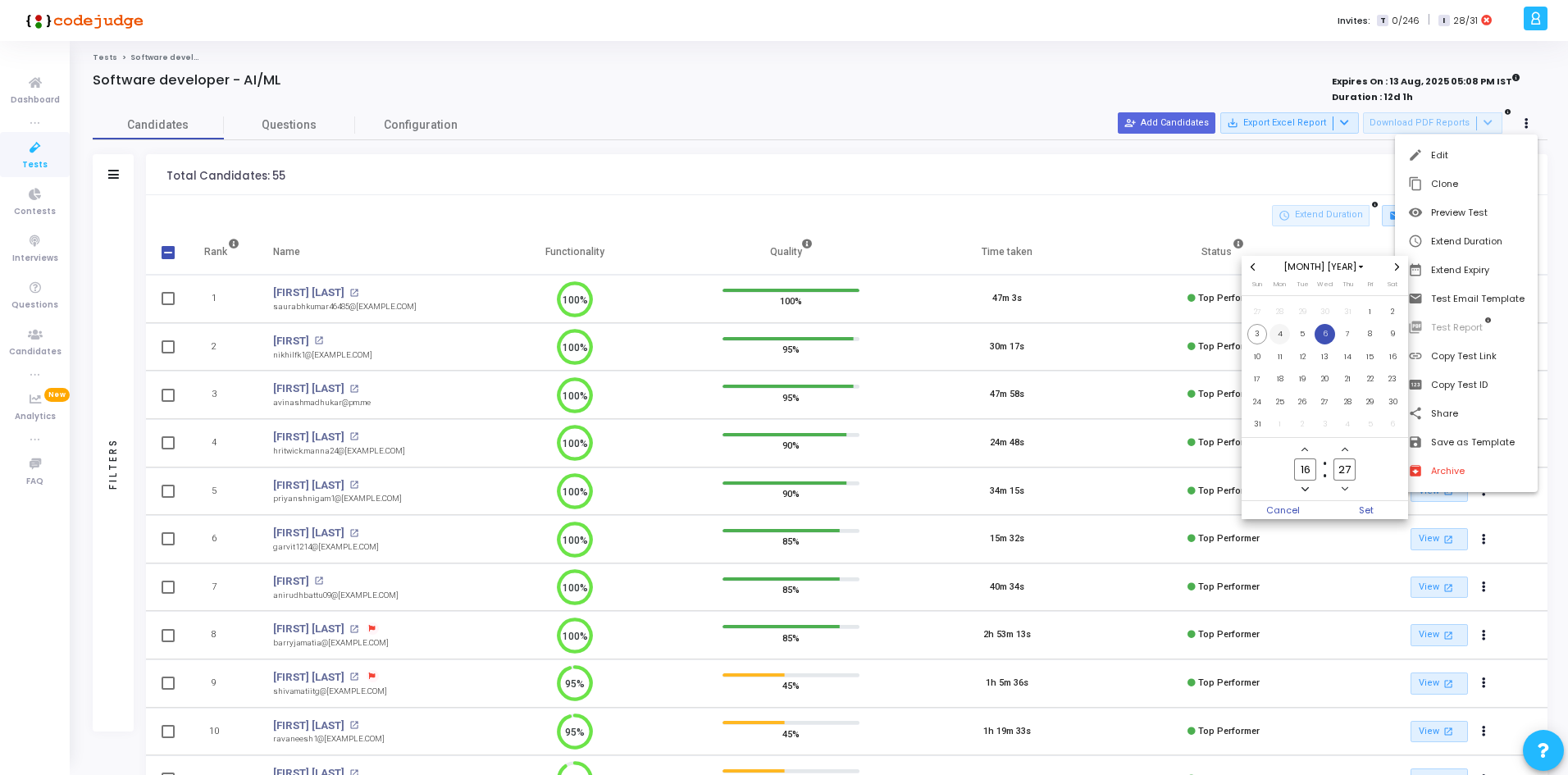 click on "4" at bounding box center [1279, 334] 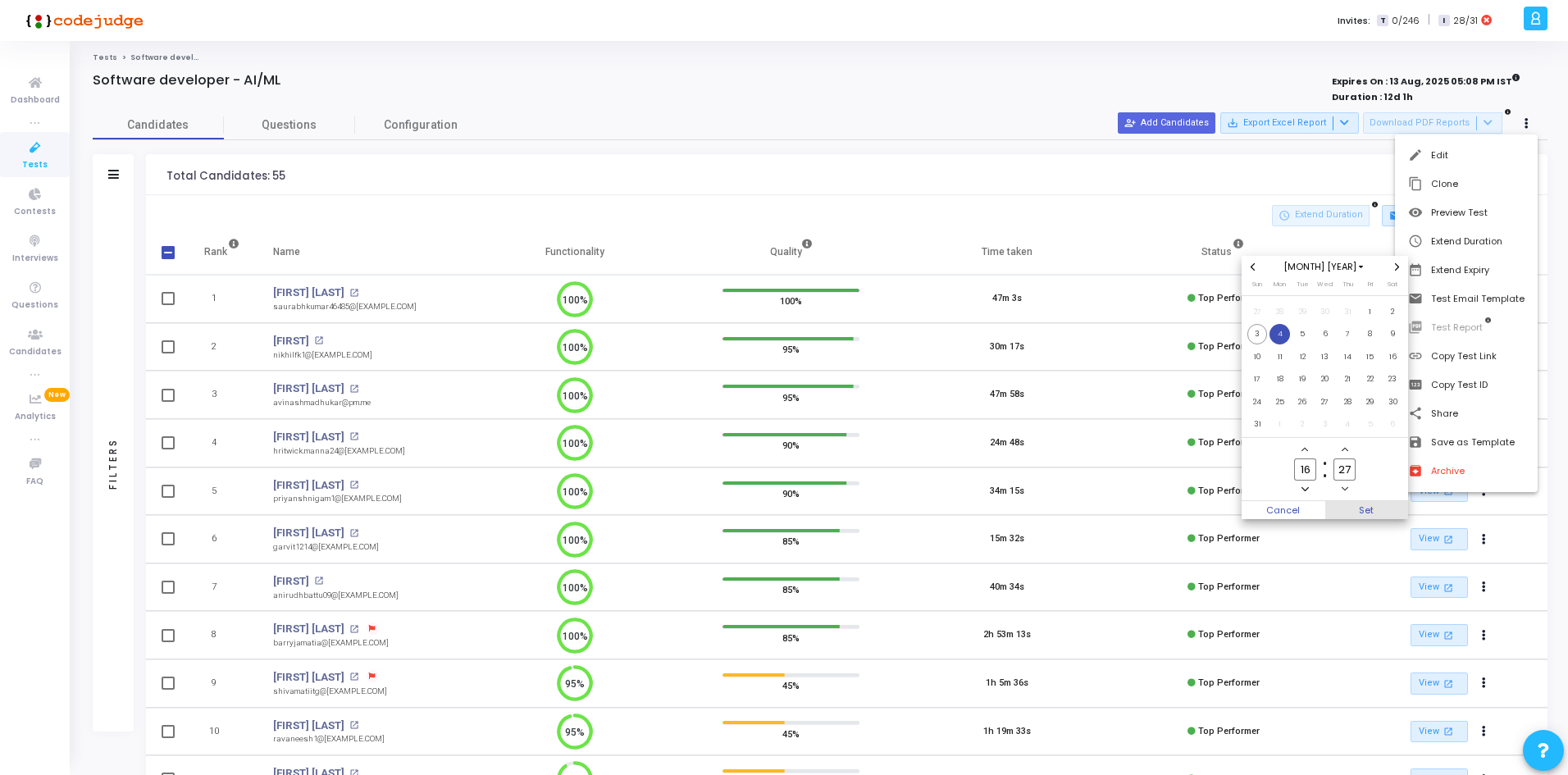 click on "Set" at bounding box center (1367, 510) 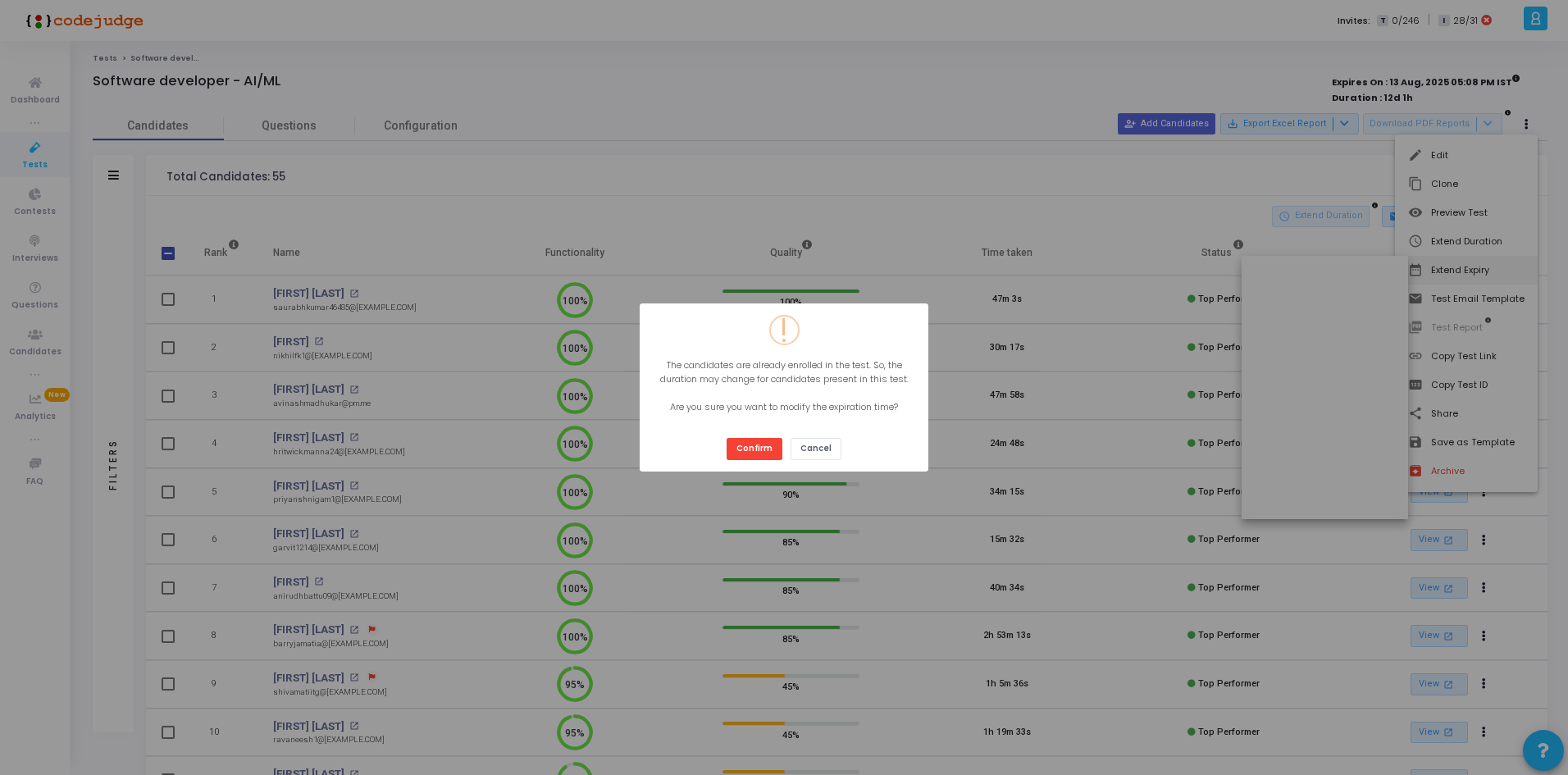 scroll, scrollTop: 1, scrollLeft: 0, axis: vertical 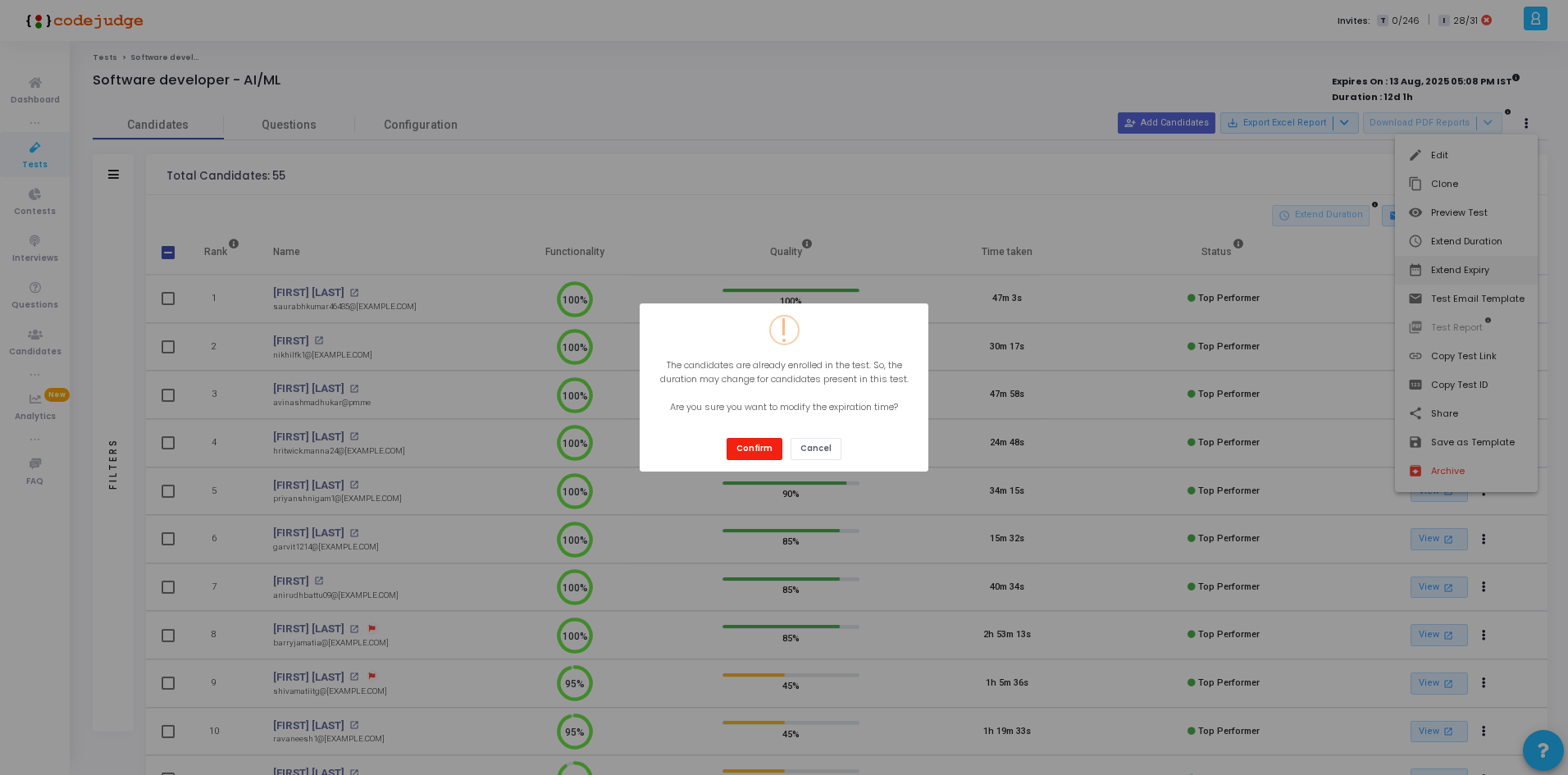 click on "Confirm" at bounding box center (754, 449) 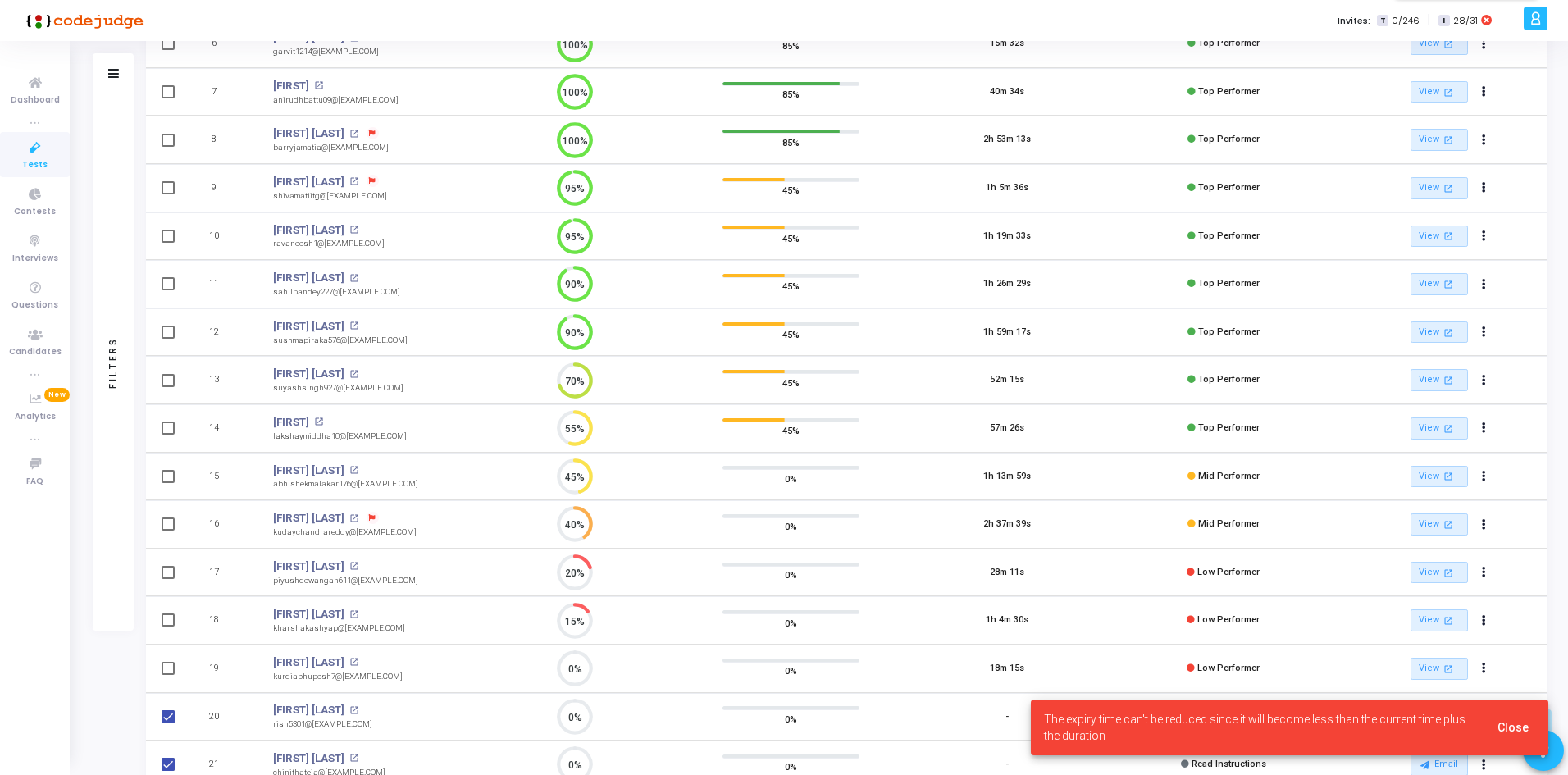 scroll, scrollTop: 498, scrollLeft: 0, axis: vertical 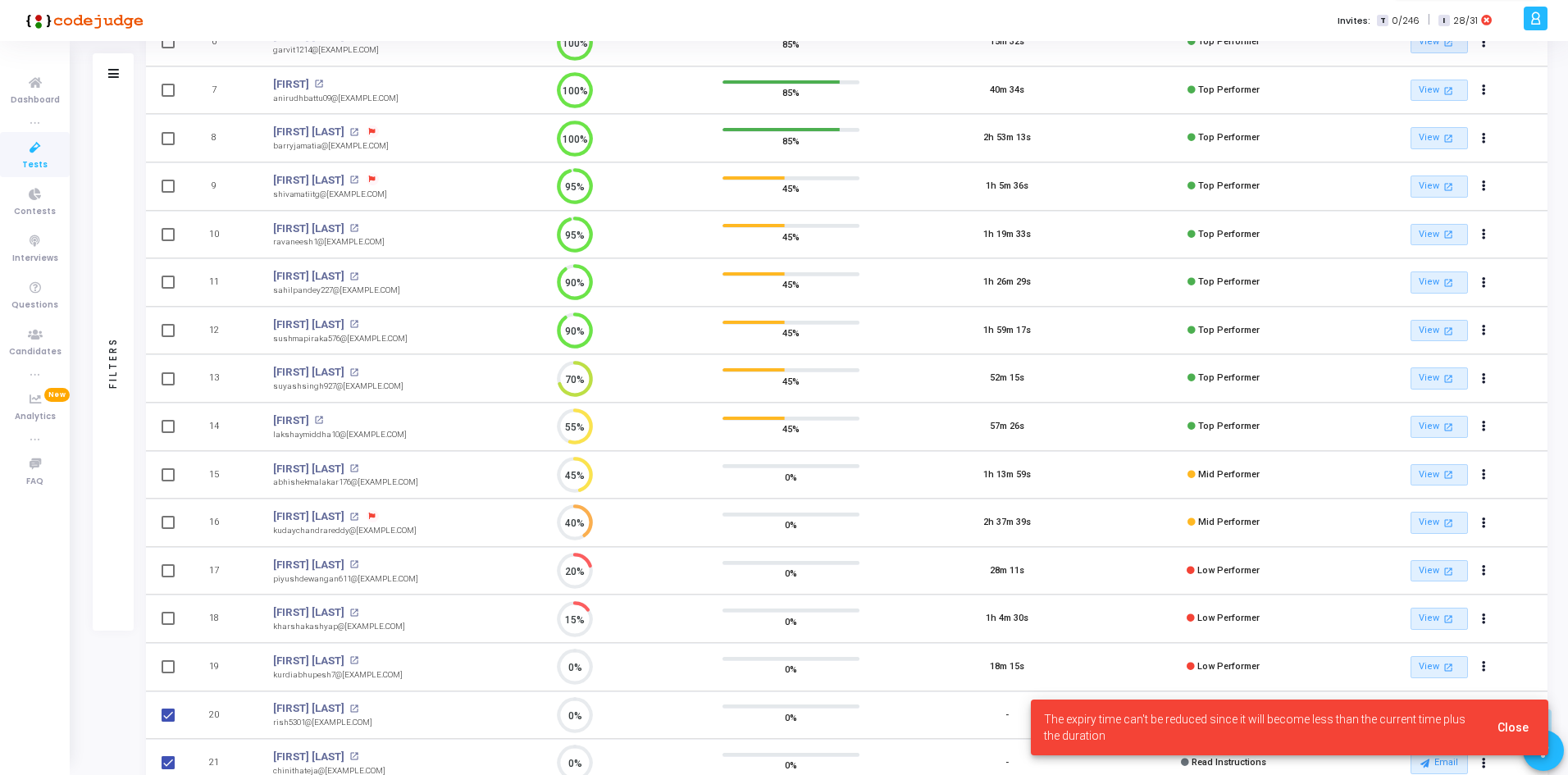 drag, startPoint x: 1032, startPoint y: 715, endPoint x: 1097, endPoint y: 741, distance: 70.007142 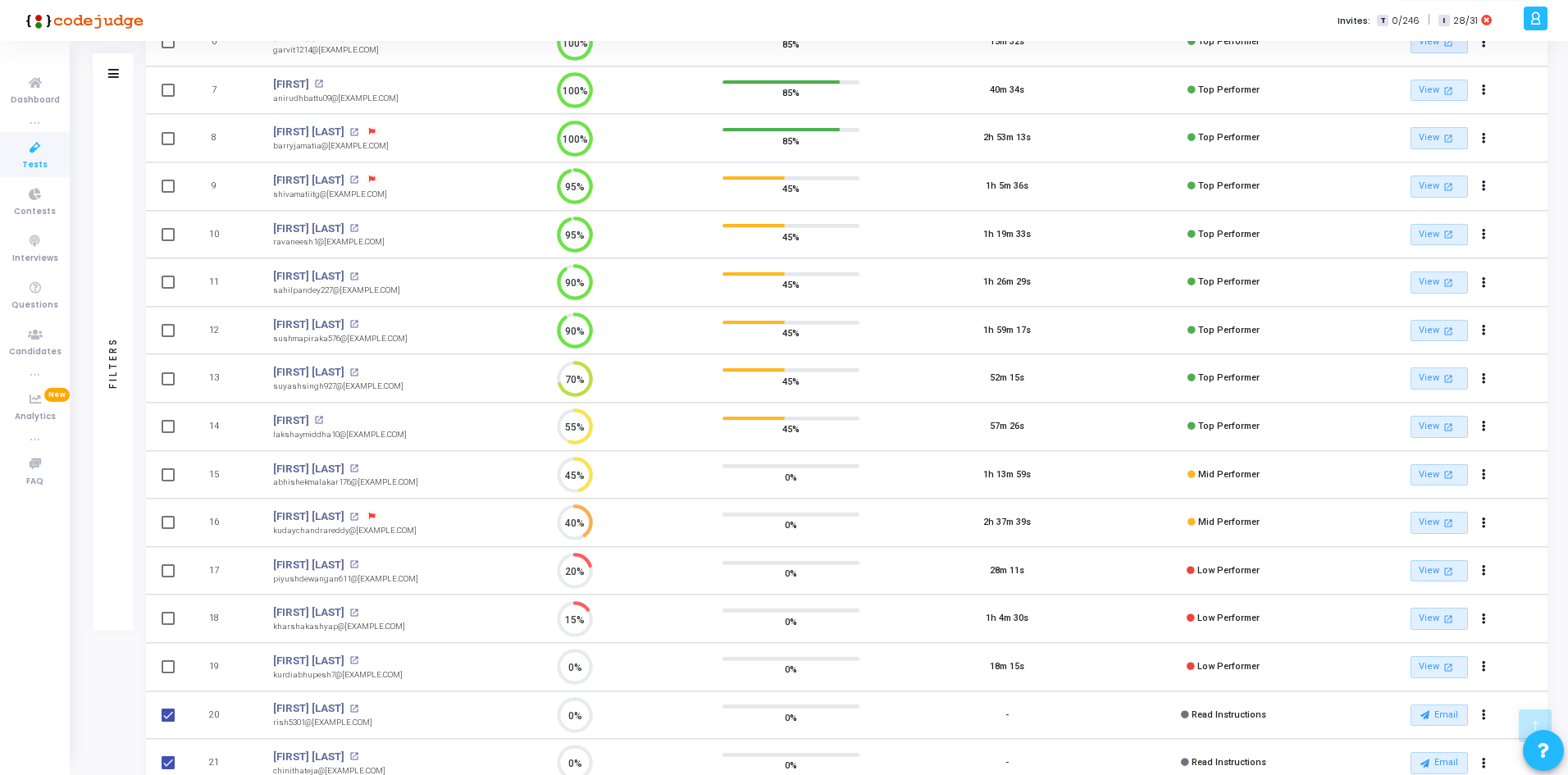 drag, startPoint x: 258, startPoint y: 178, endPoint x: 331, endPoint y: 179, distance: 73.006849 